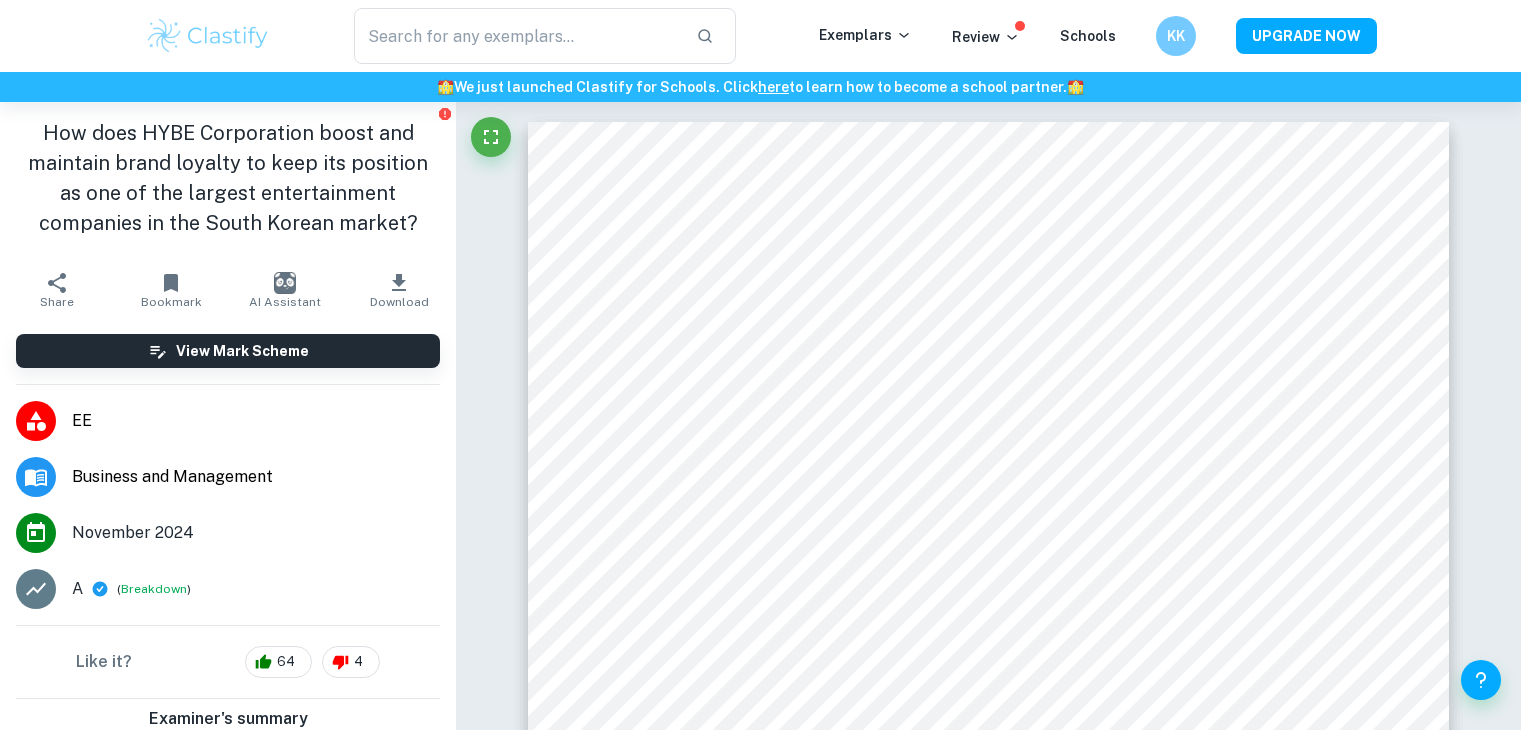 scroll, scrollTop: 12786, scrollLeft: 0, axis: vertical 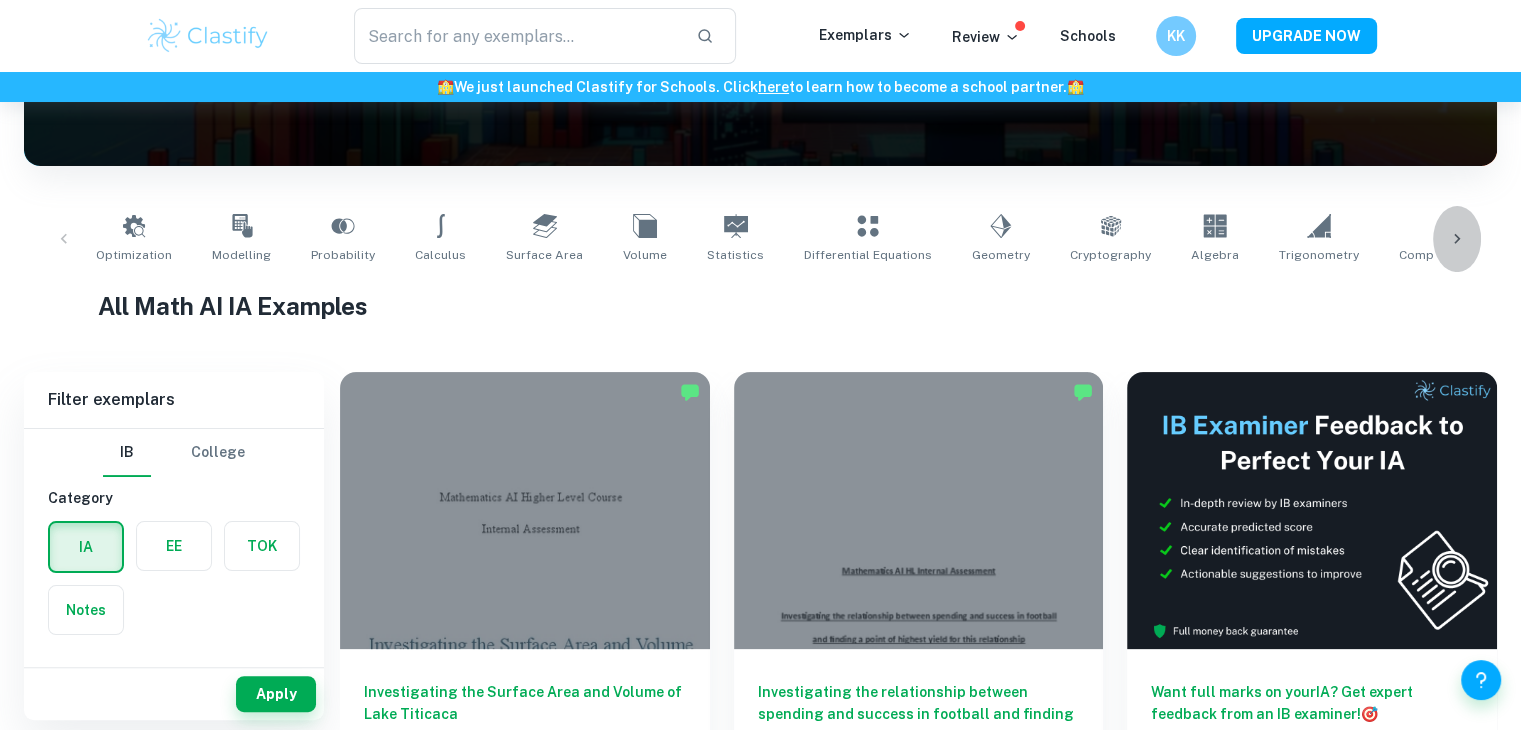 click 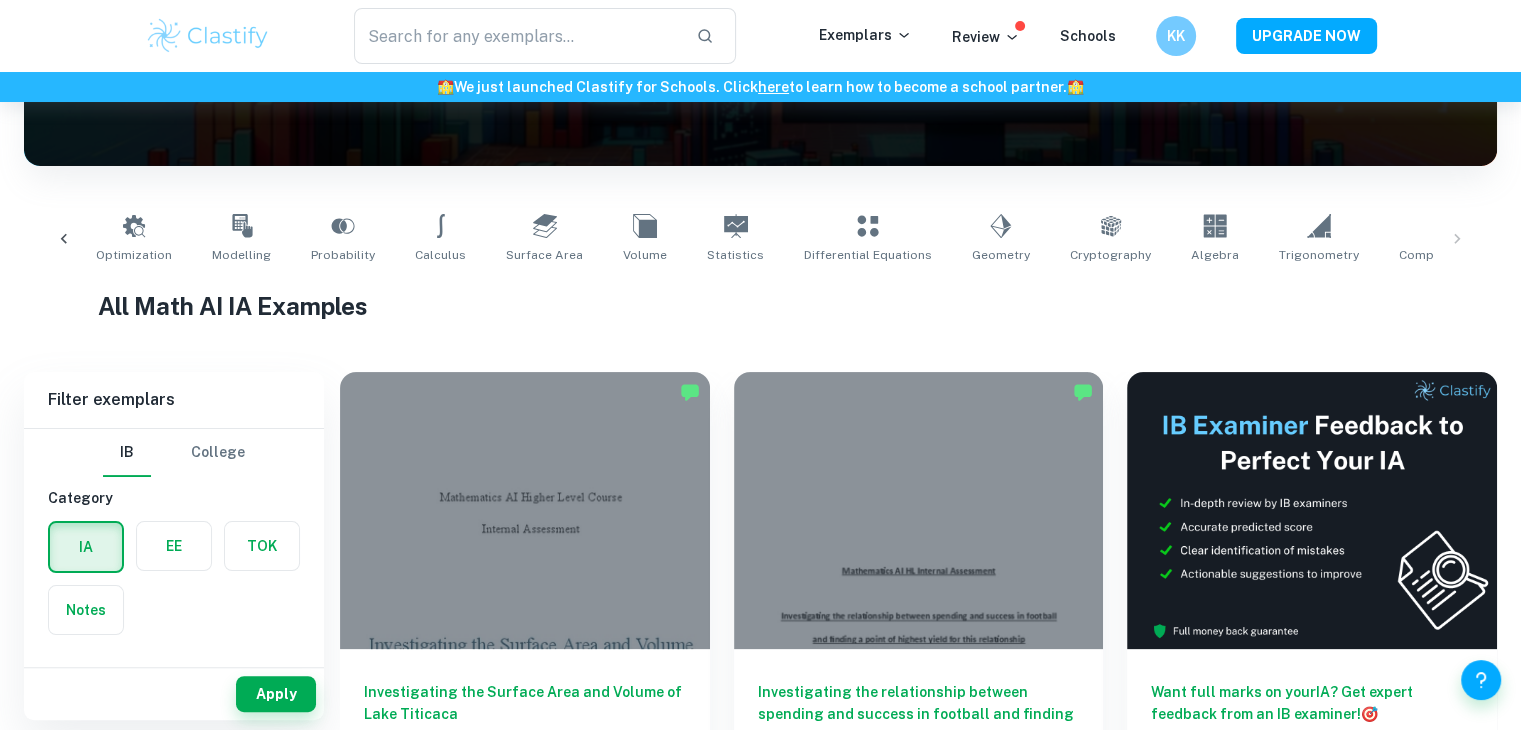 scroll, scrollTop: 0, scrollLeft: 328, axis: horizontal 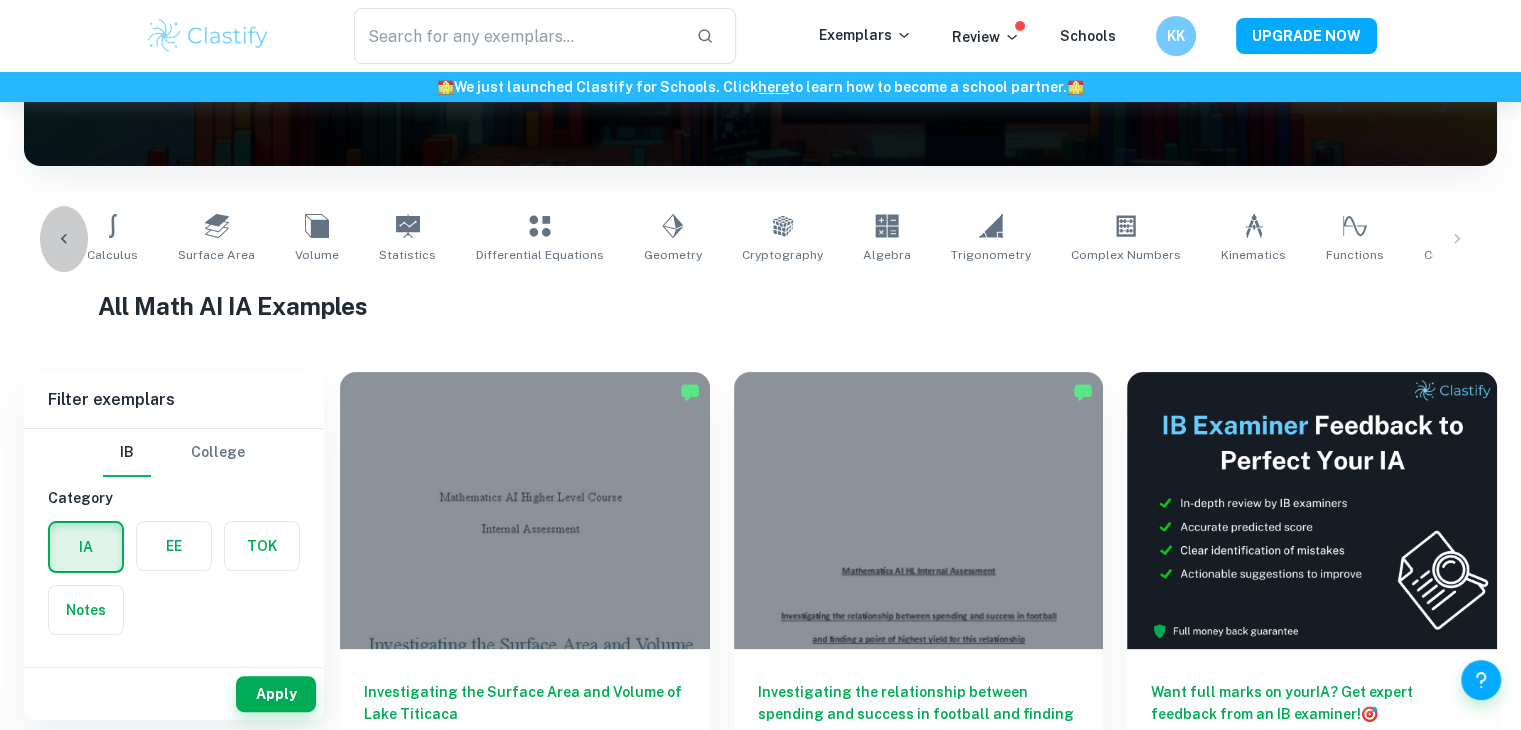 click 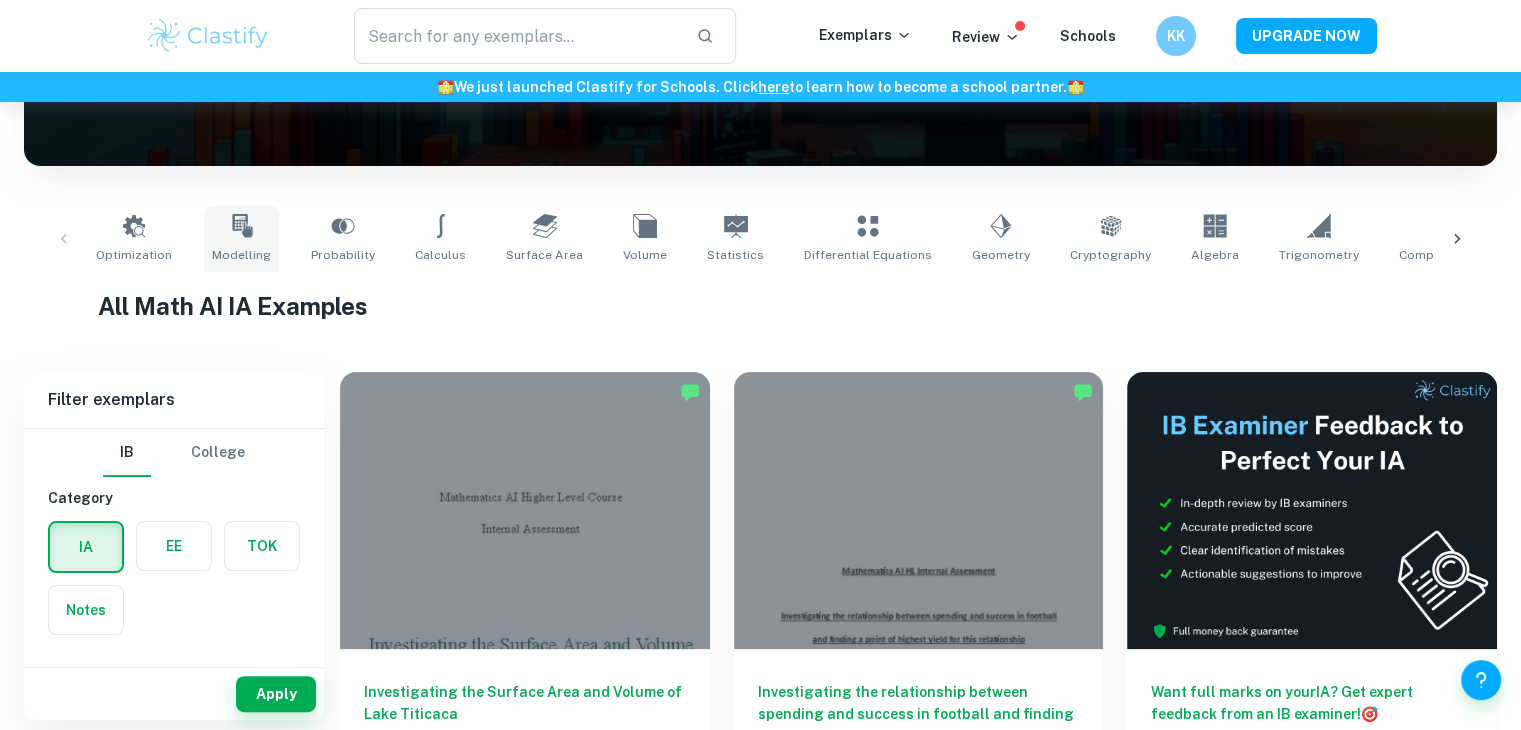 click on "Modelling" at bounding box center (241, 239) 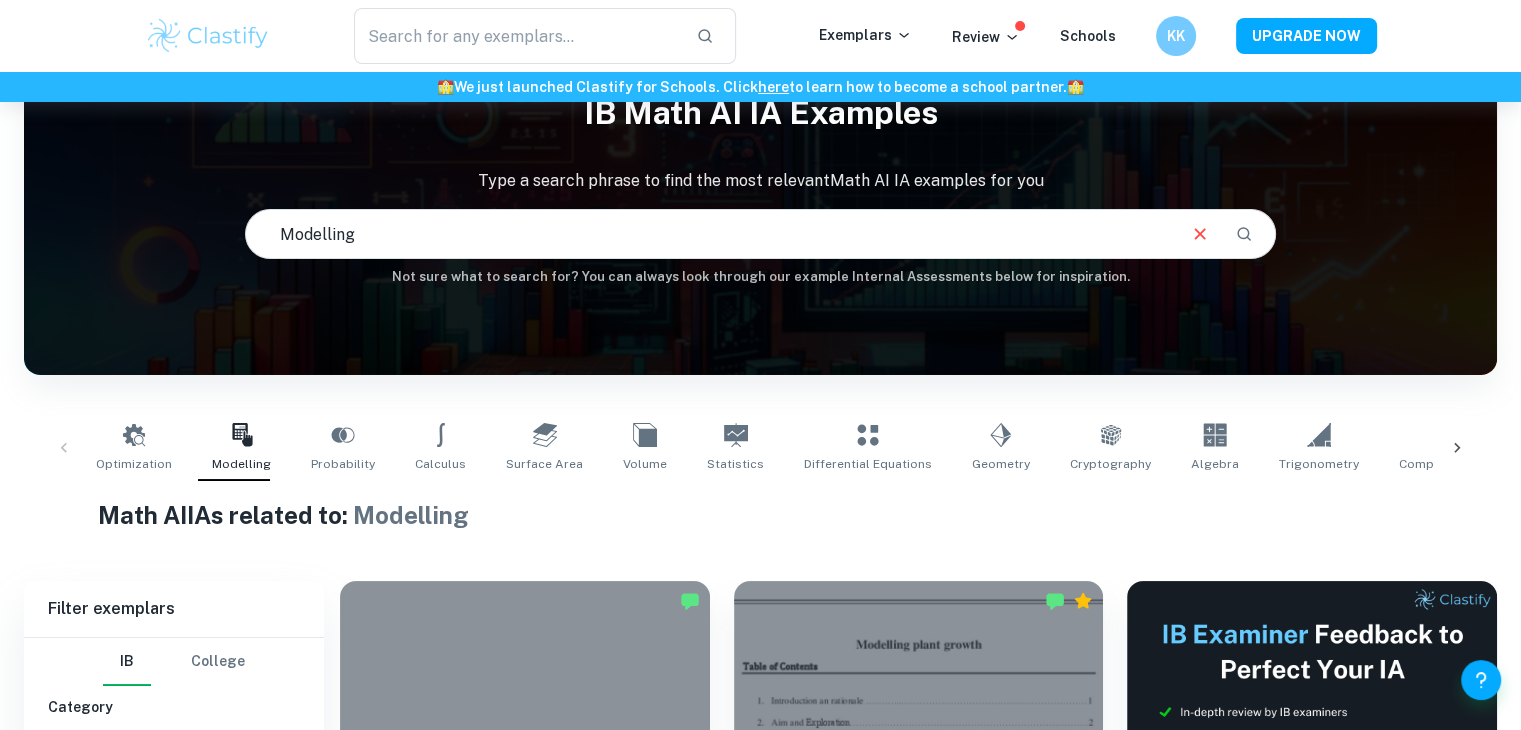 scroll, scrollTop: 0, scrollLeft: 0, axis: both 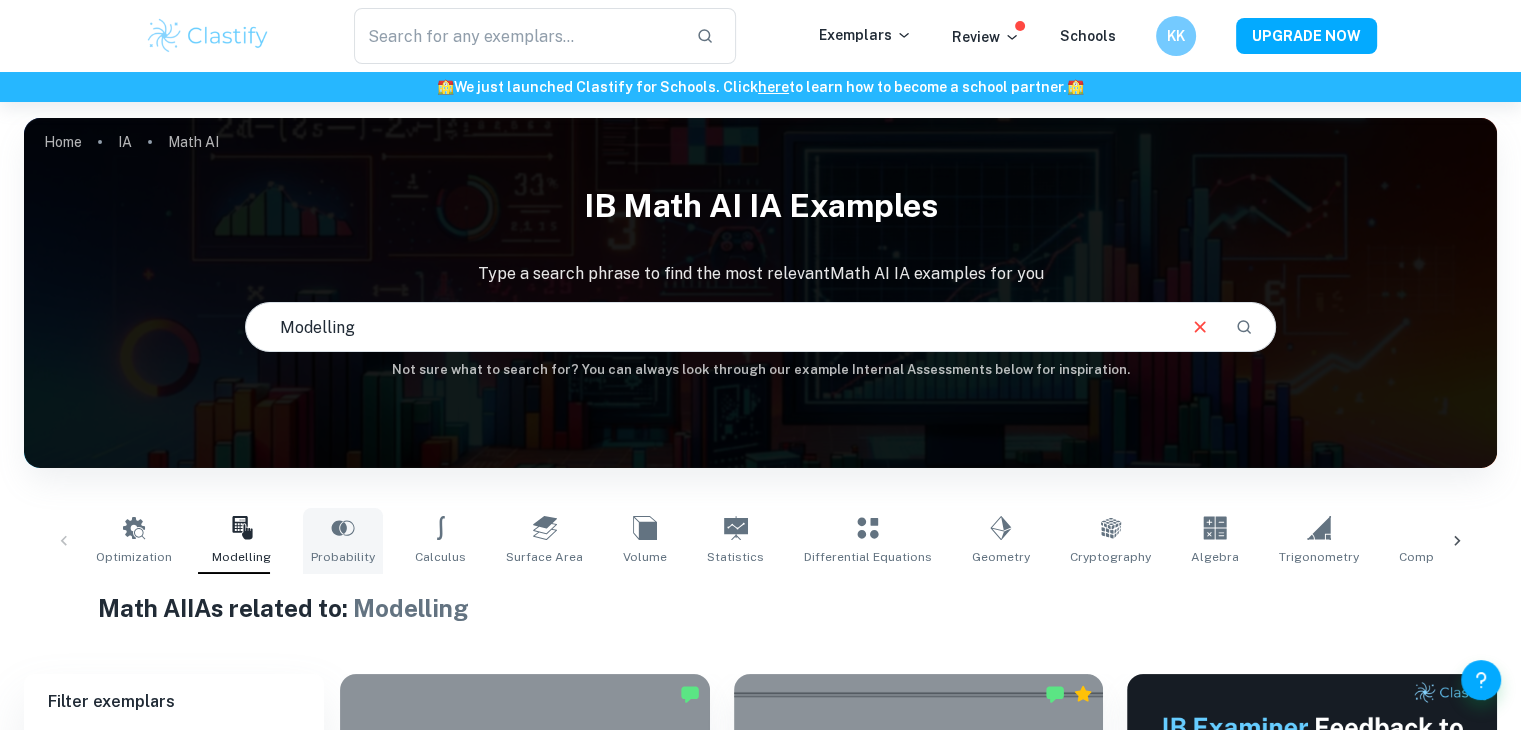 click 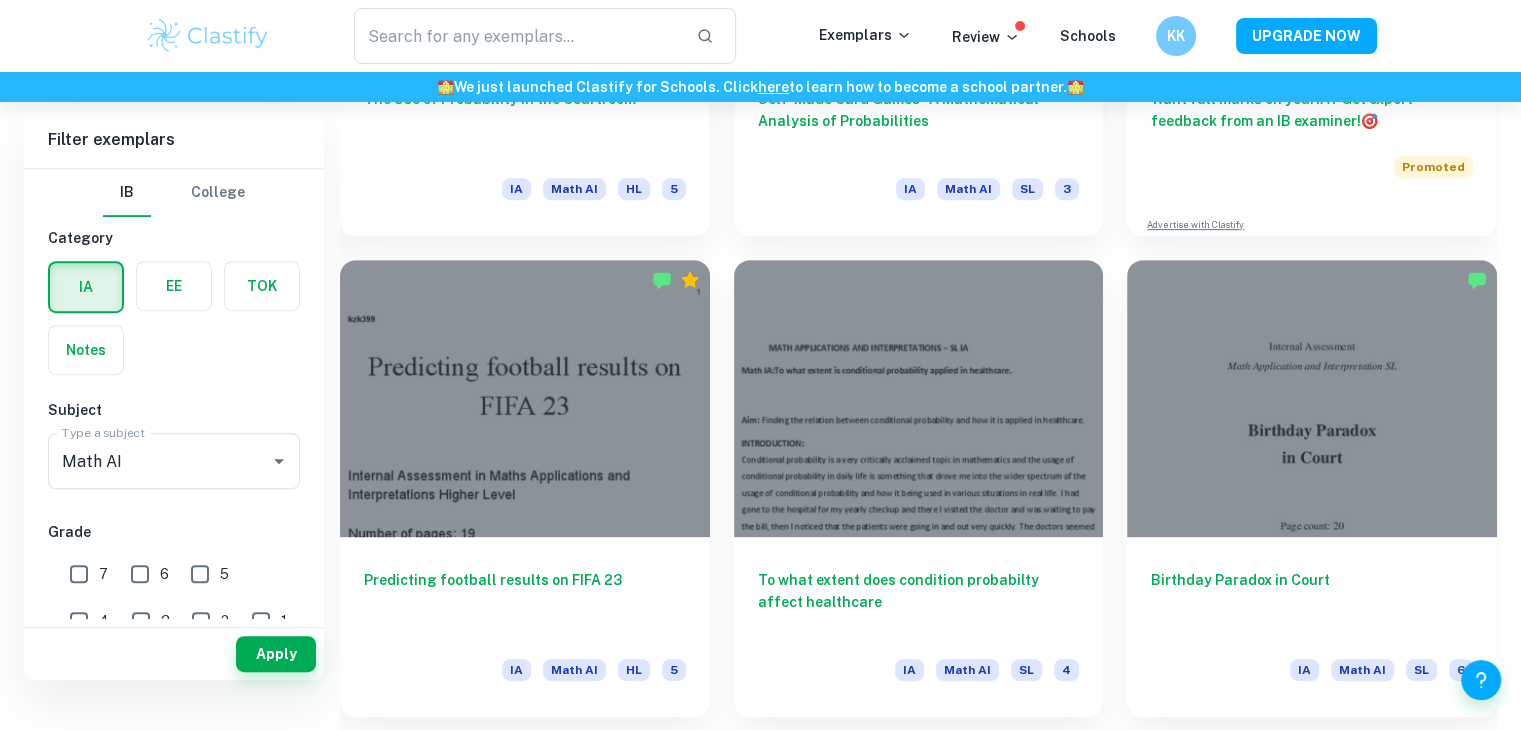 scroll, scrollTop: 0, scrollLeft: 0, axis: both 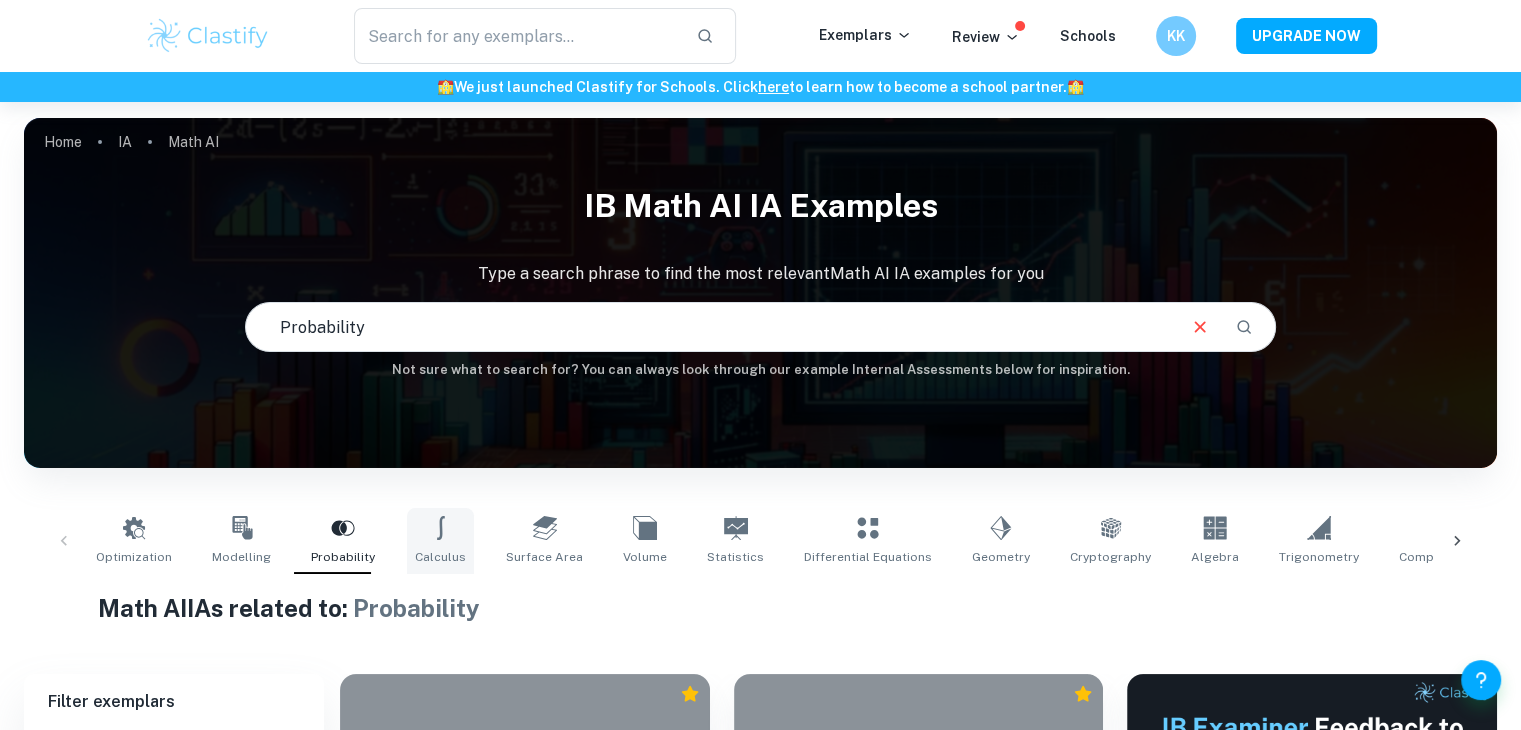 click on "Calculus" at bounding box center [440, 541] 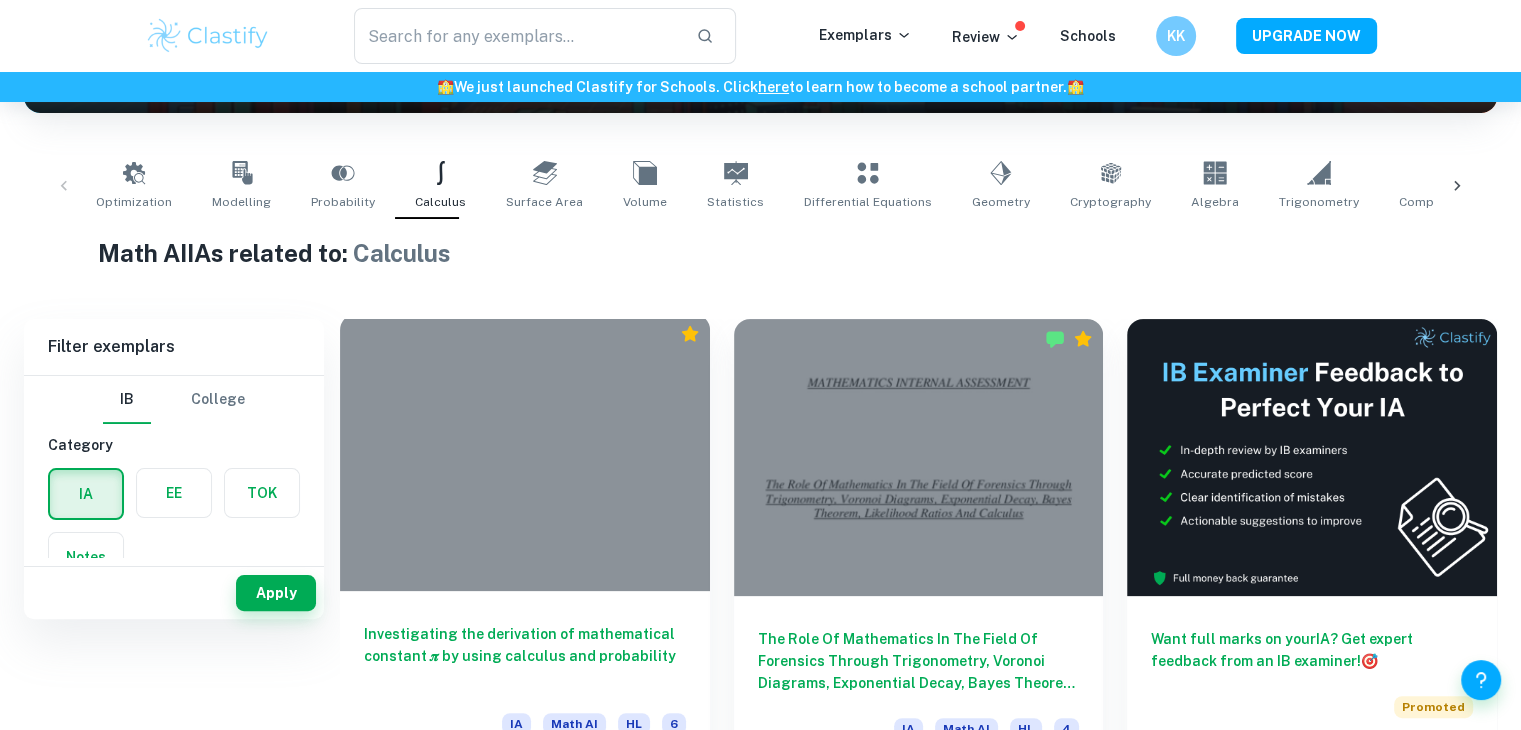 scroll, scrollTop: 0, scrollLeft: 0, axis: both 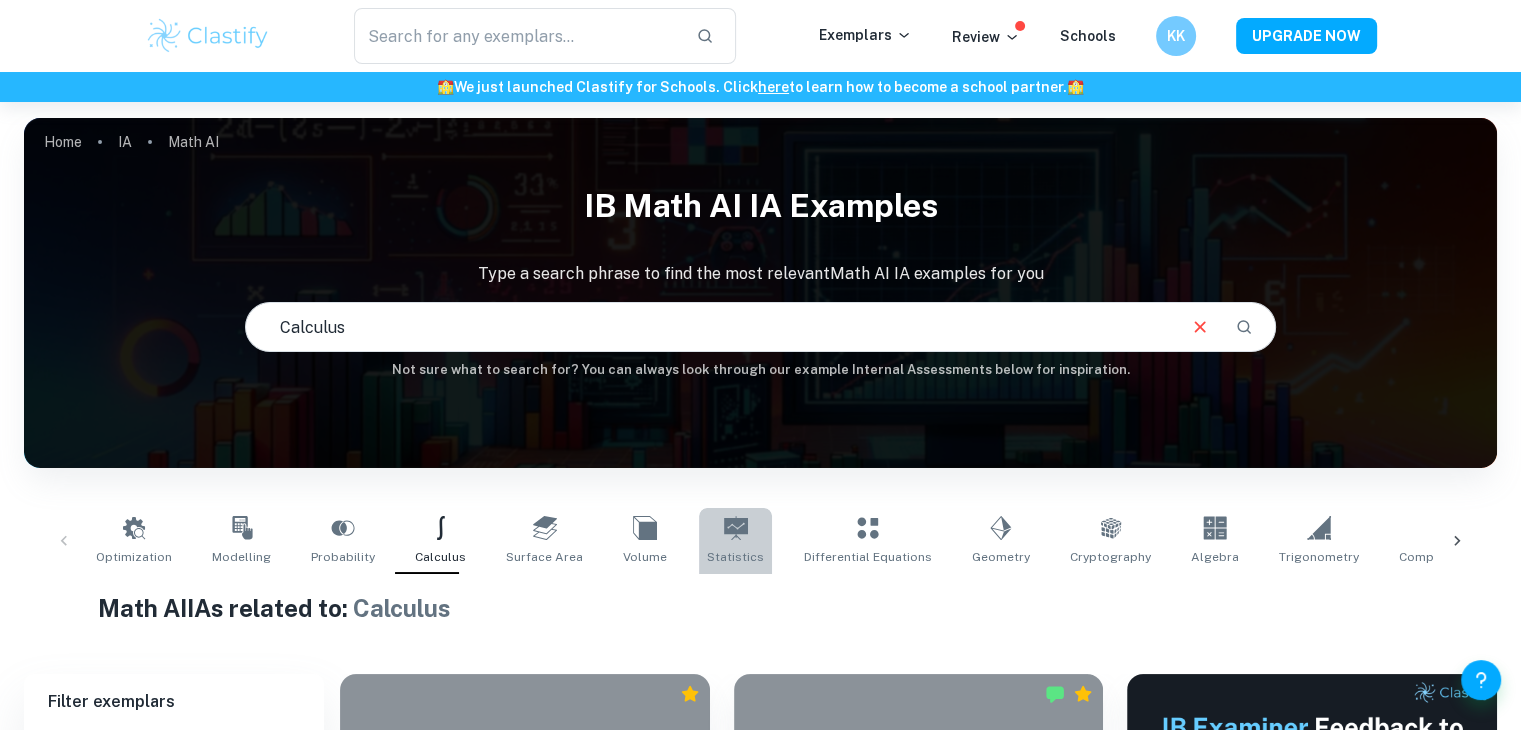 click on "Statistics" at bounding box center [735, 541] 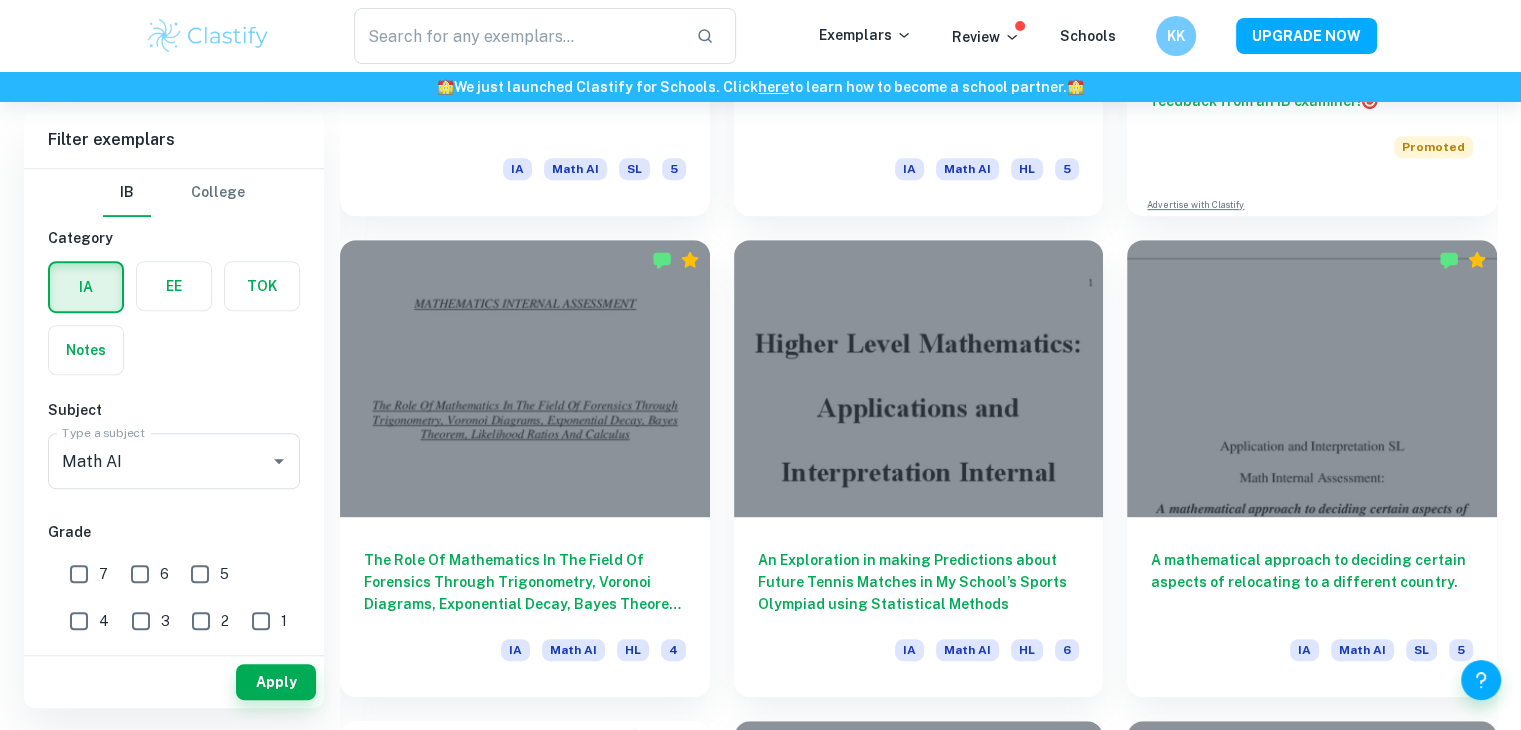 scroll, scrollTop: 0, scrollLeft: 0, axis: both 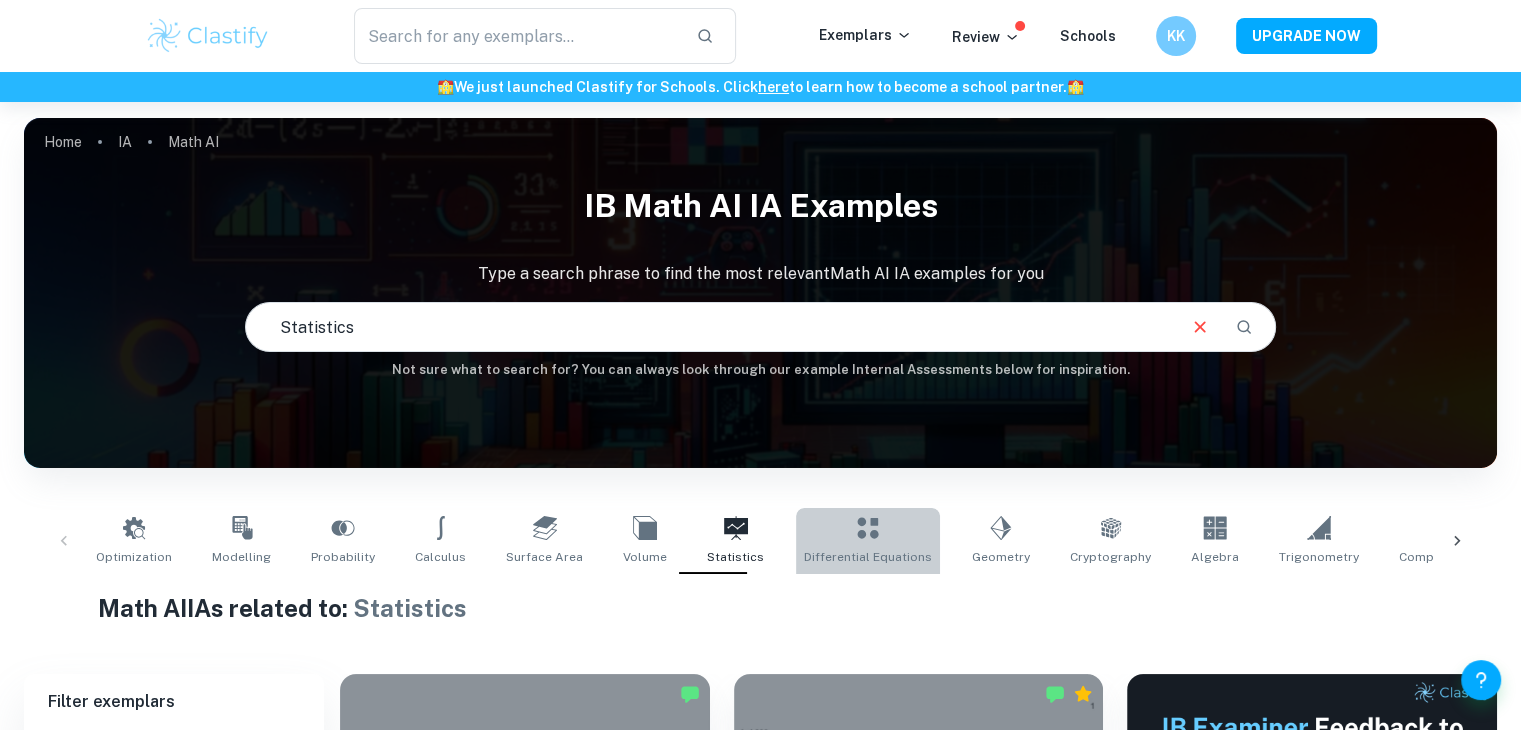 click on "Differential Equations" at bounding box center (868, 541) 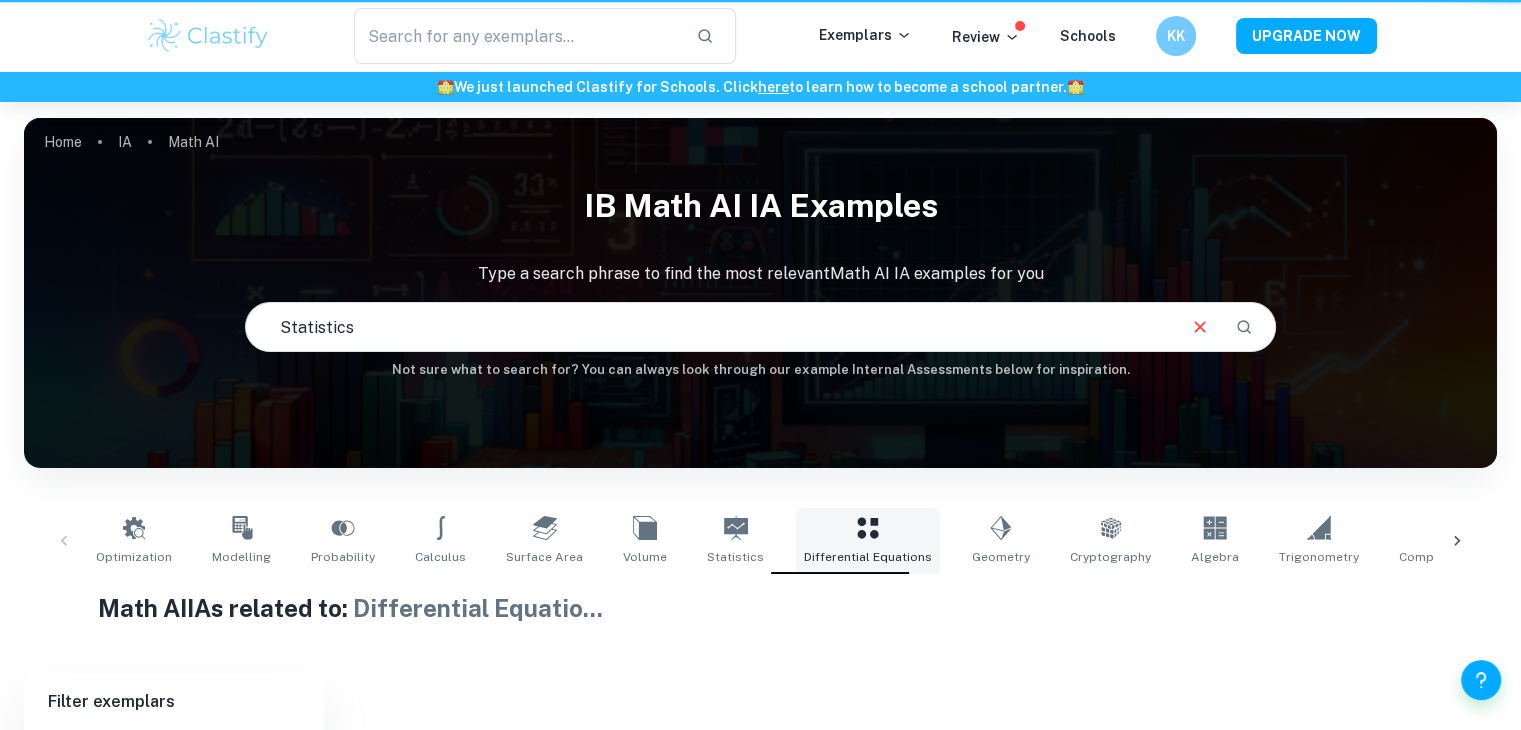 type on "Differential Equations" 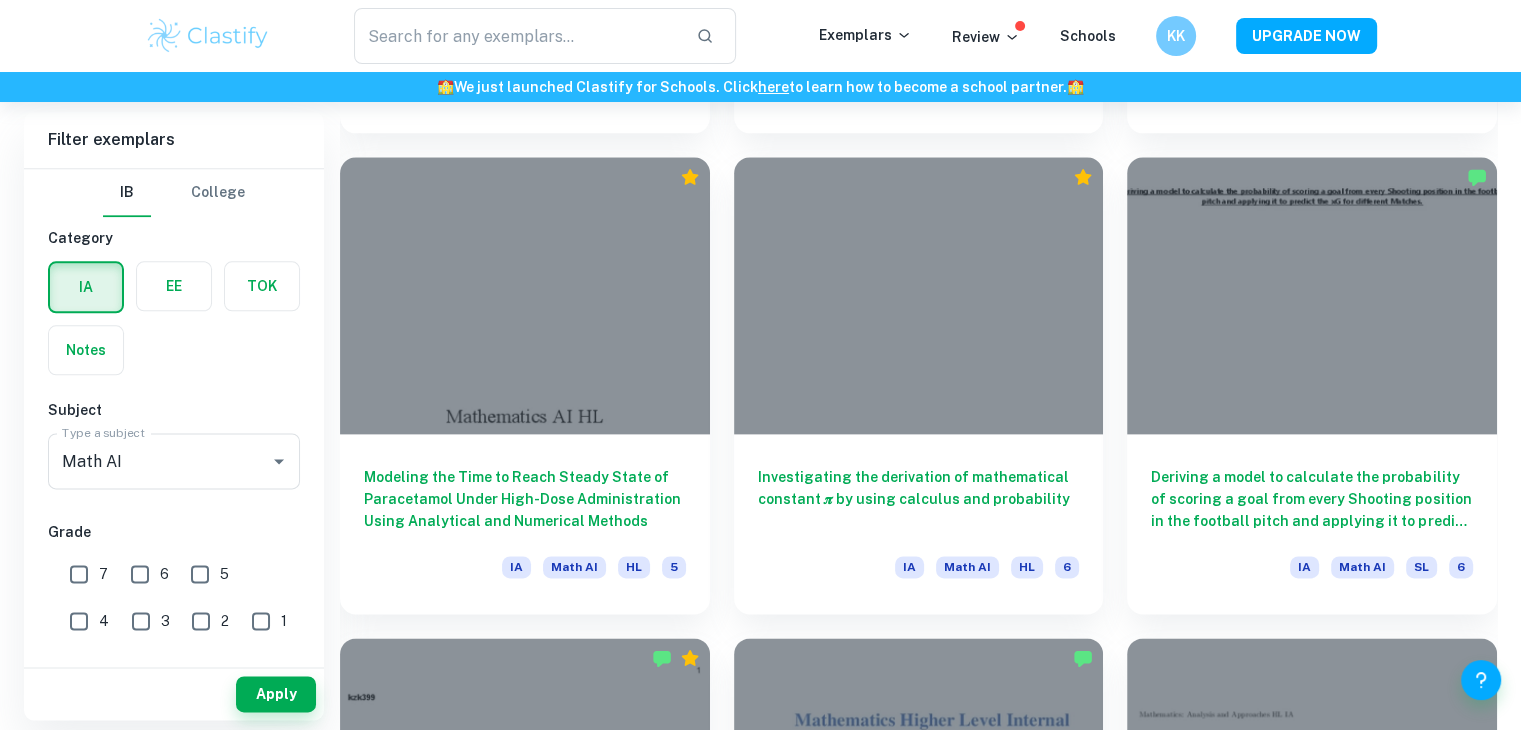 scroll, scrollTop: 2440, scrollLeft: 0, axis: vertical 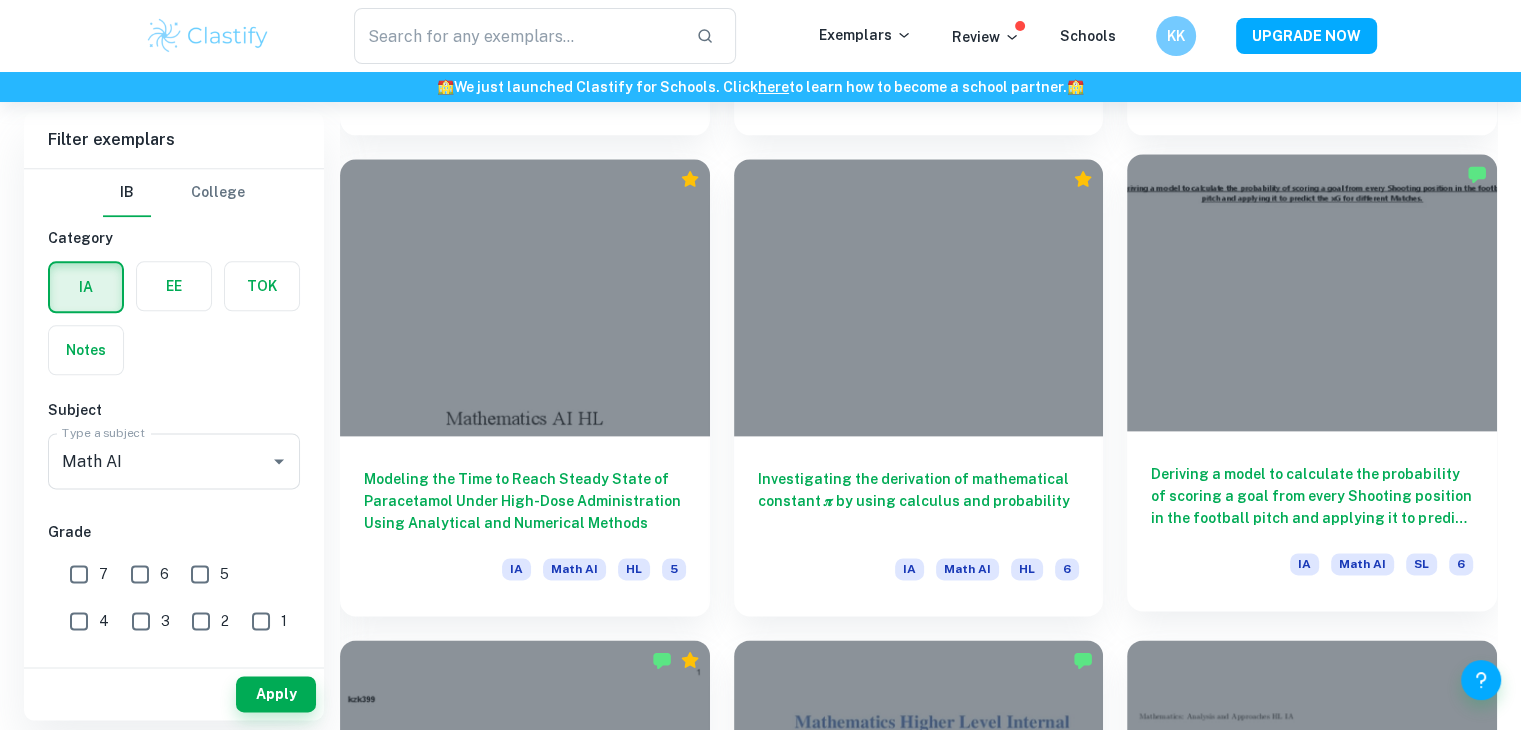 click on "Deriving a model to calculate the probability of scoring a goal from every Shooting position in the football pitch and applying it to predict the xG for different Matches." at bounding box center [1312, 496] 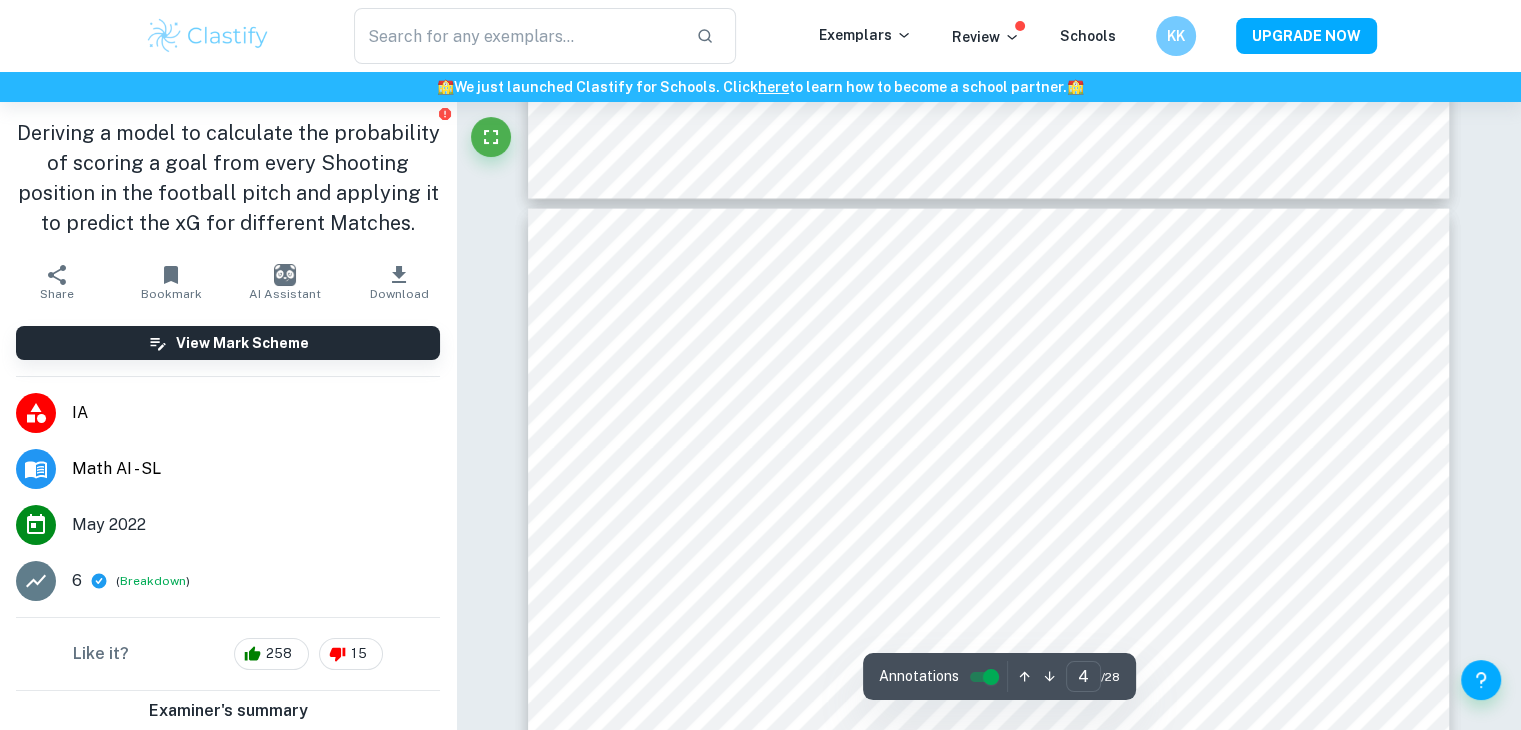 scroll, scrollTop: 4156, scrollLeft: 0, axis: vertical 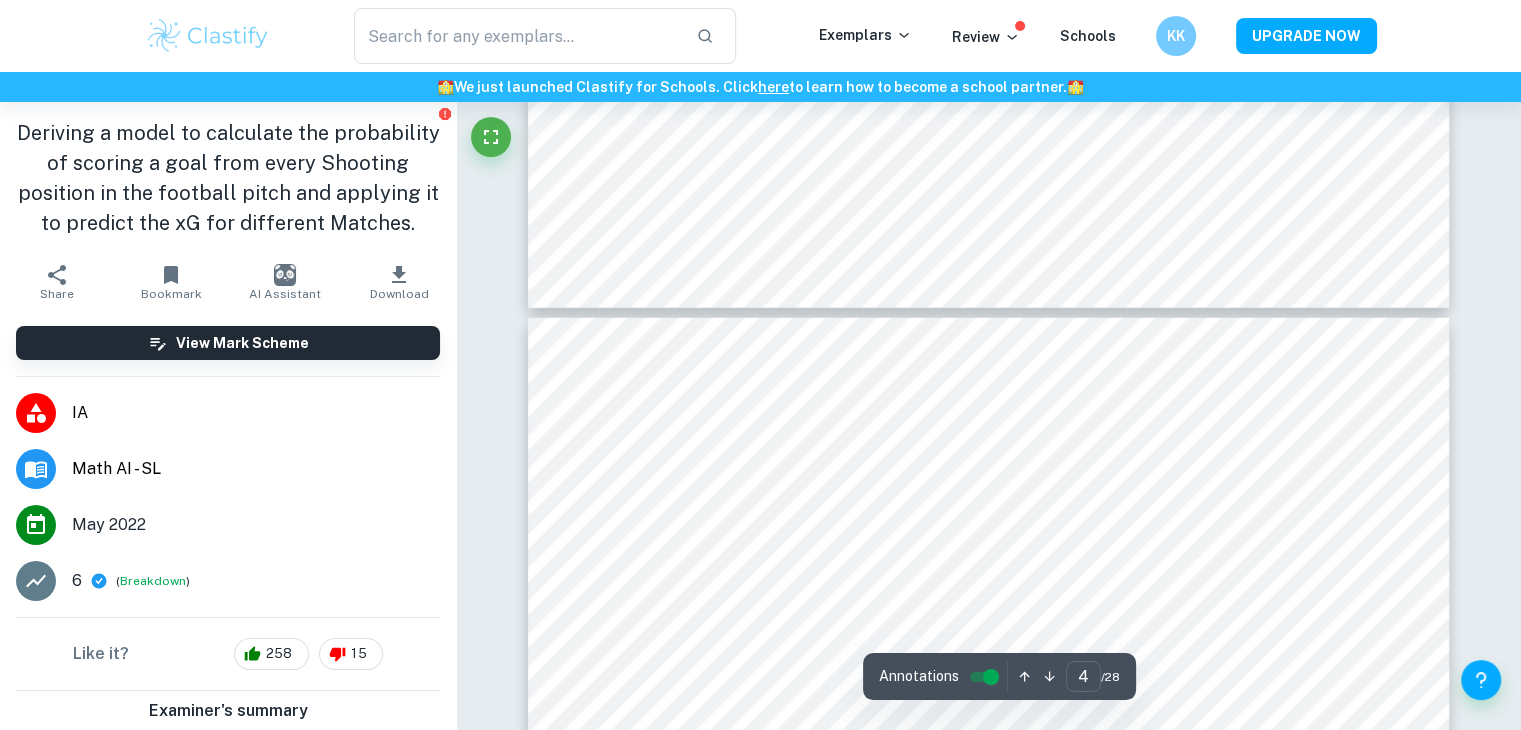 type on "5" 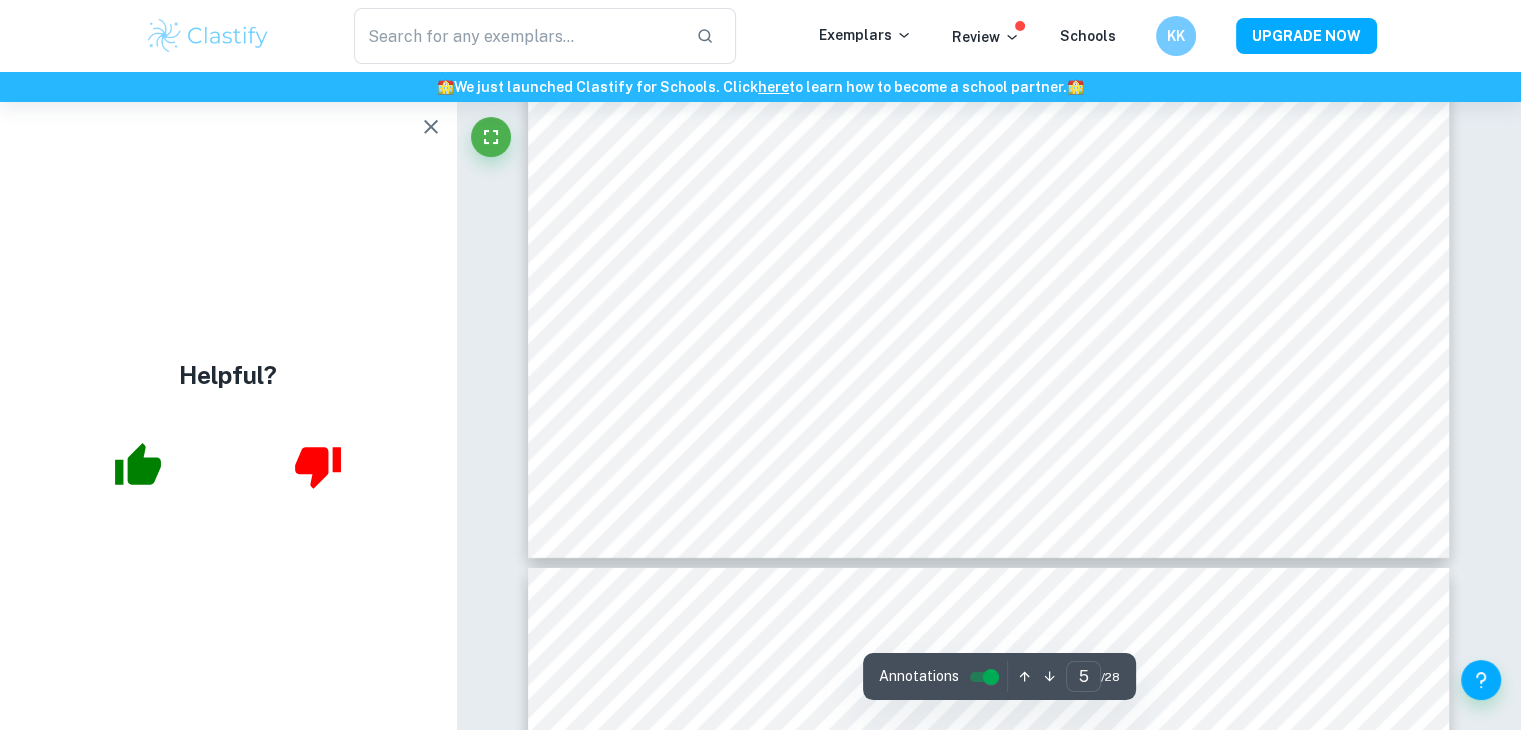 scroll, scrollTop: 6417, scrollLeft: 0, axis: vertical 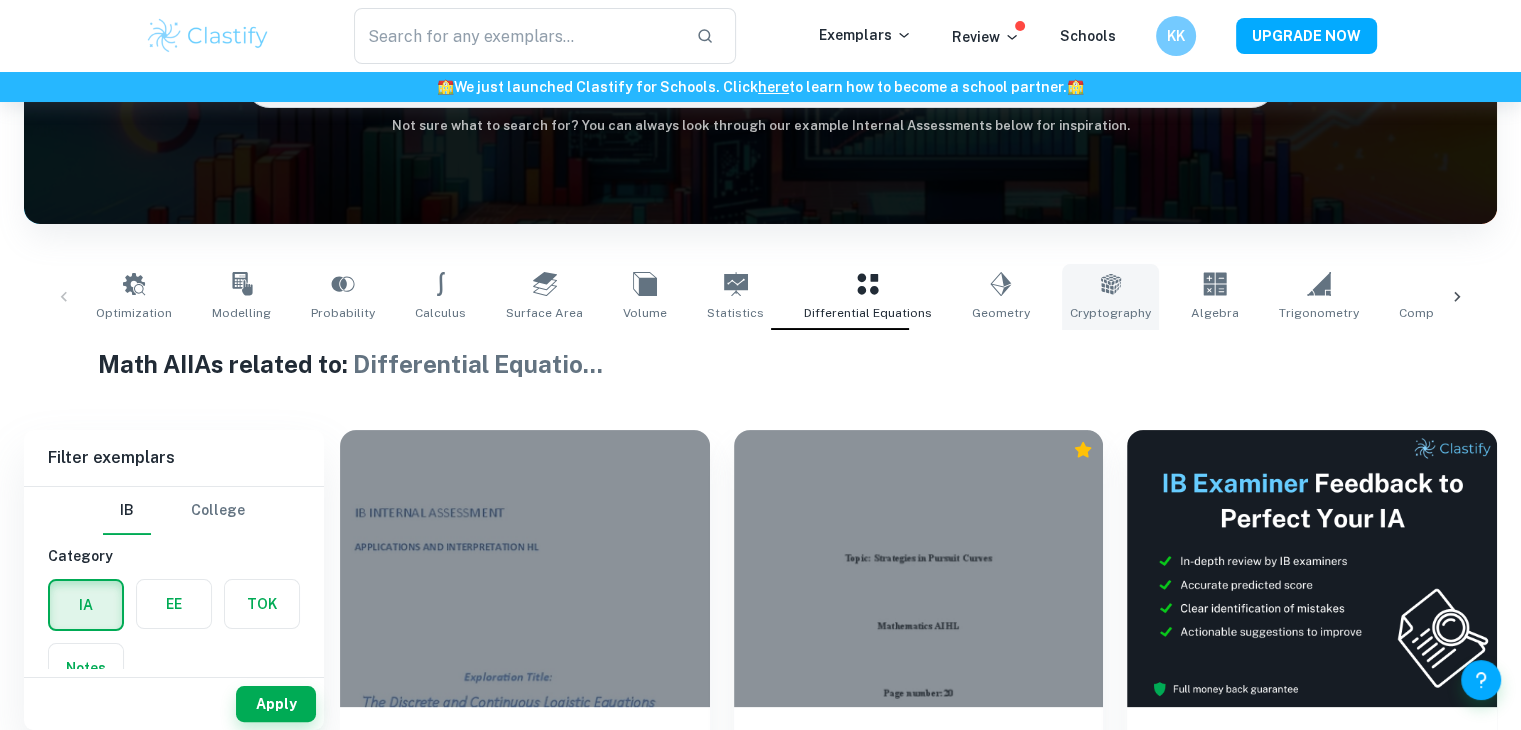 click 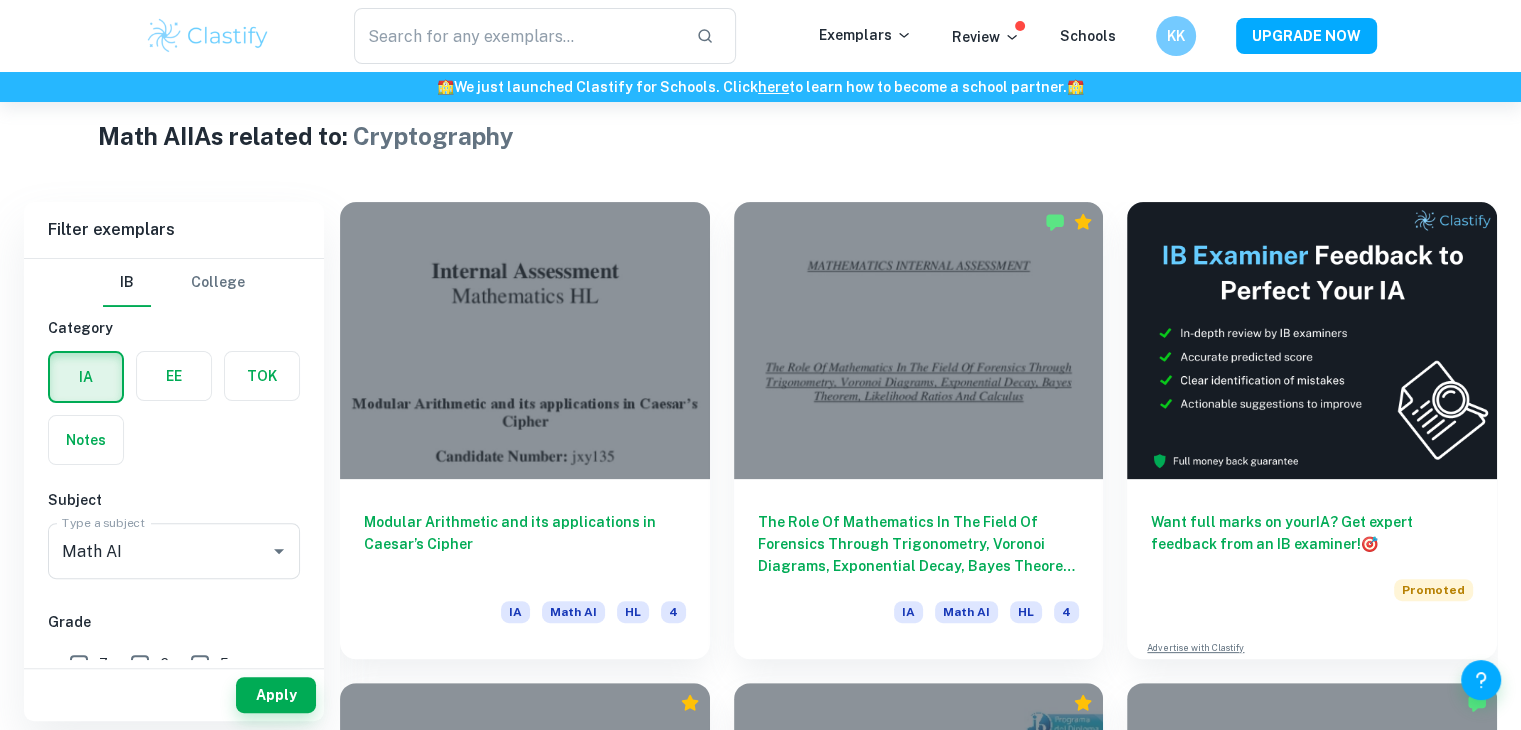 scroll, scrollTop: 472, scrollLeft: 0, axis: vertical 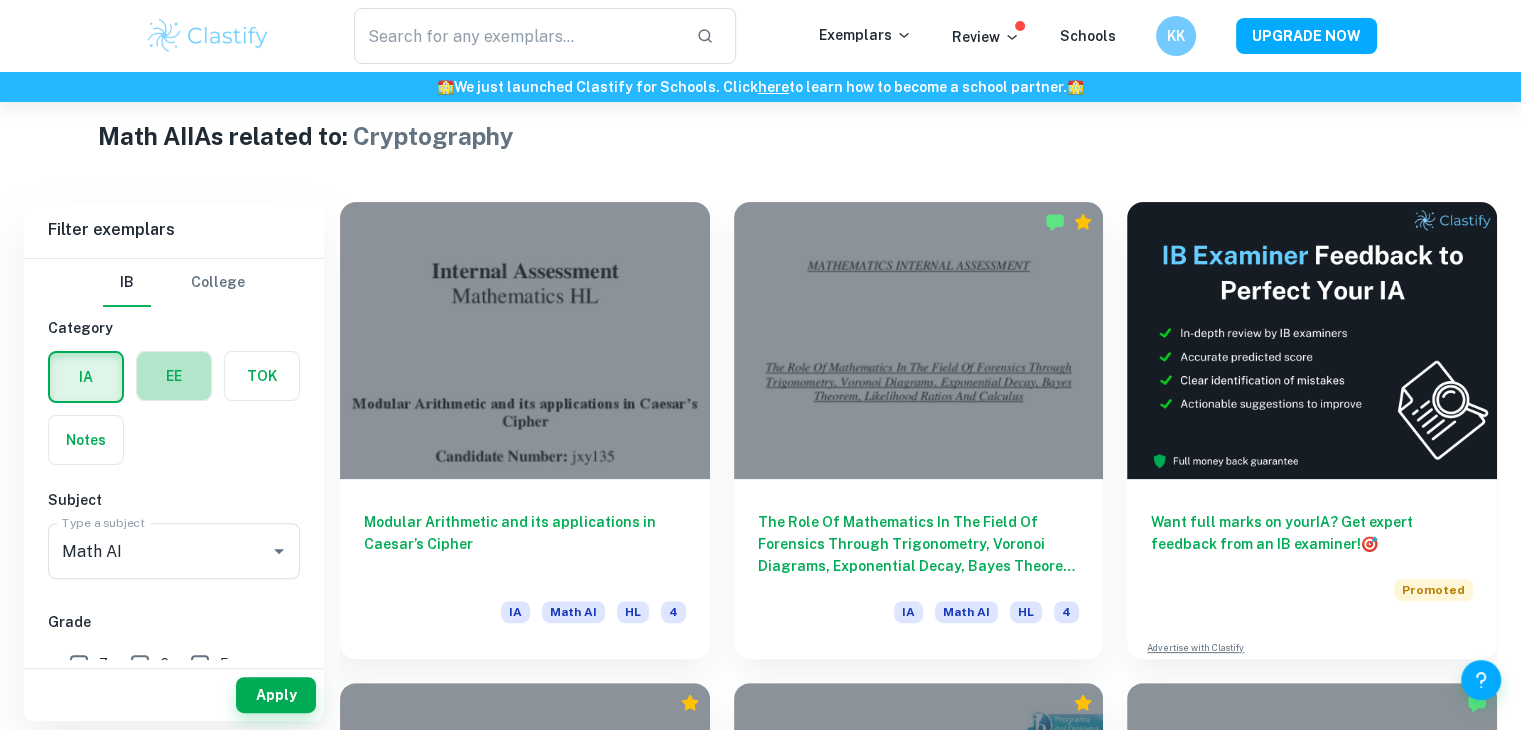 click at bounding box center (174, 376) 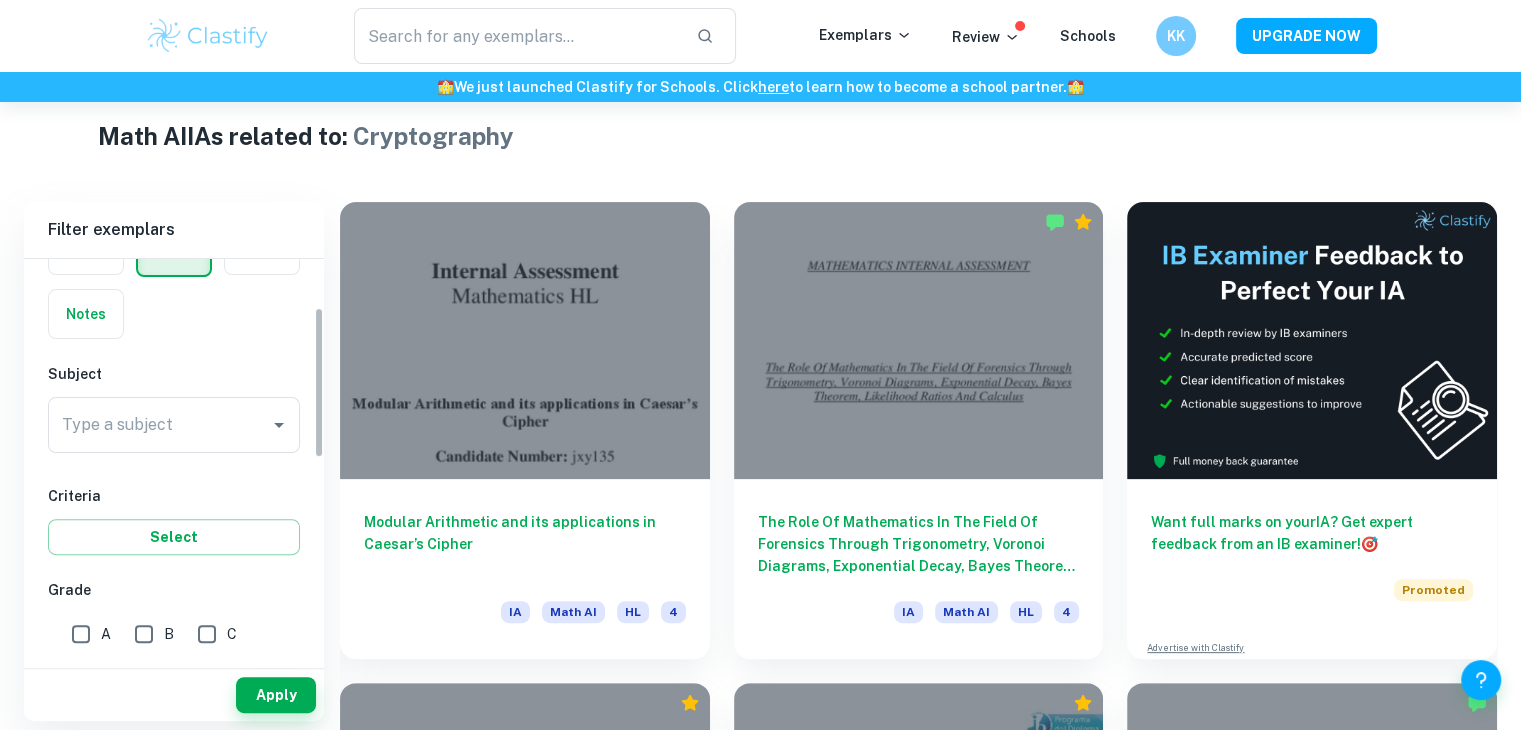 scroll, scrollTop: 128, scrollLeft: 0, axis: vertical 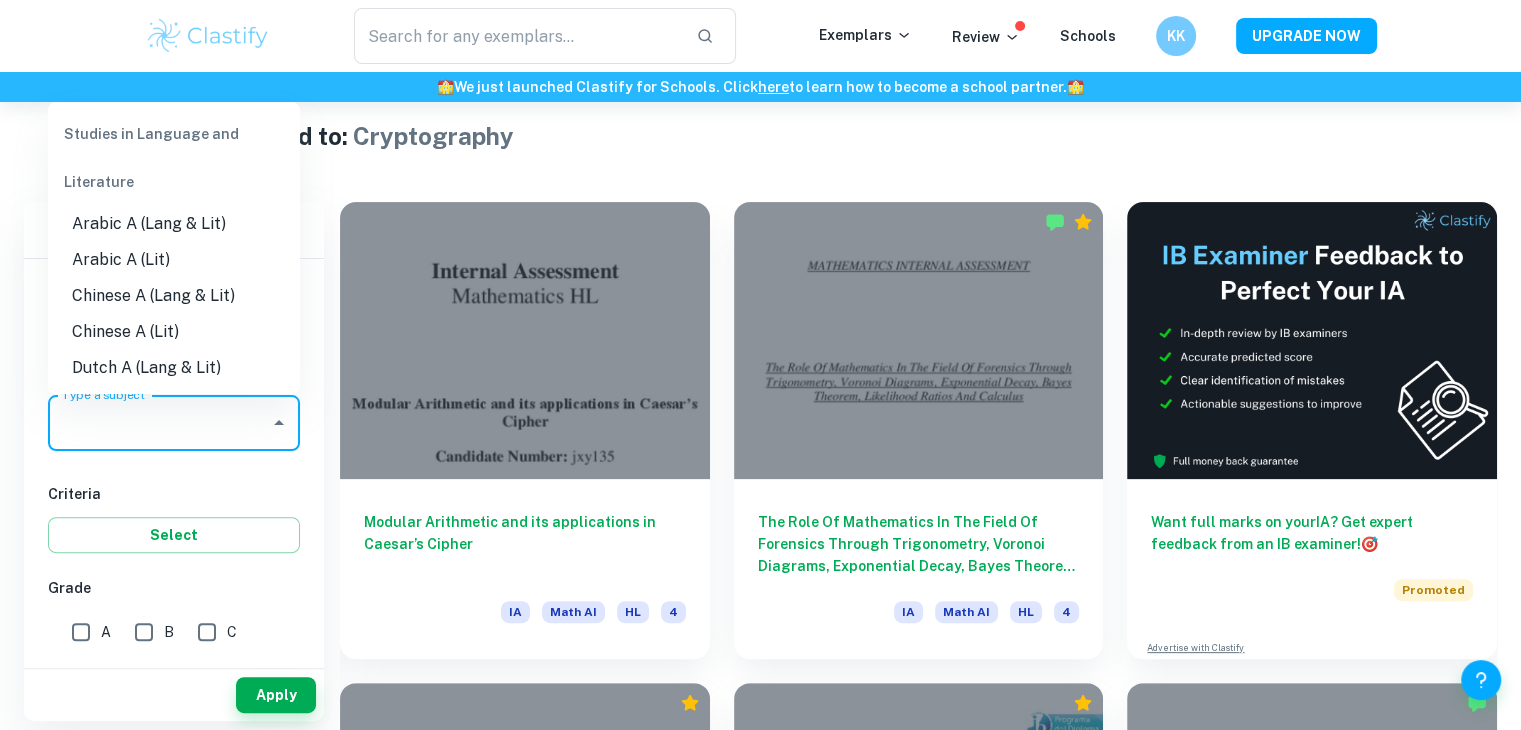 click on "Type a subject" at bounding box center (159, 423) 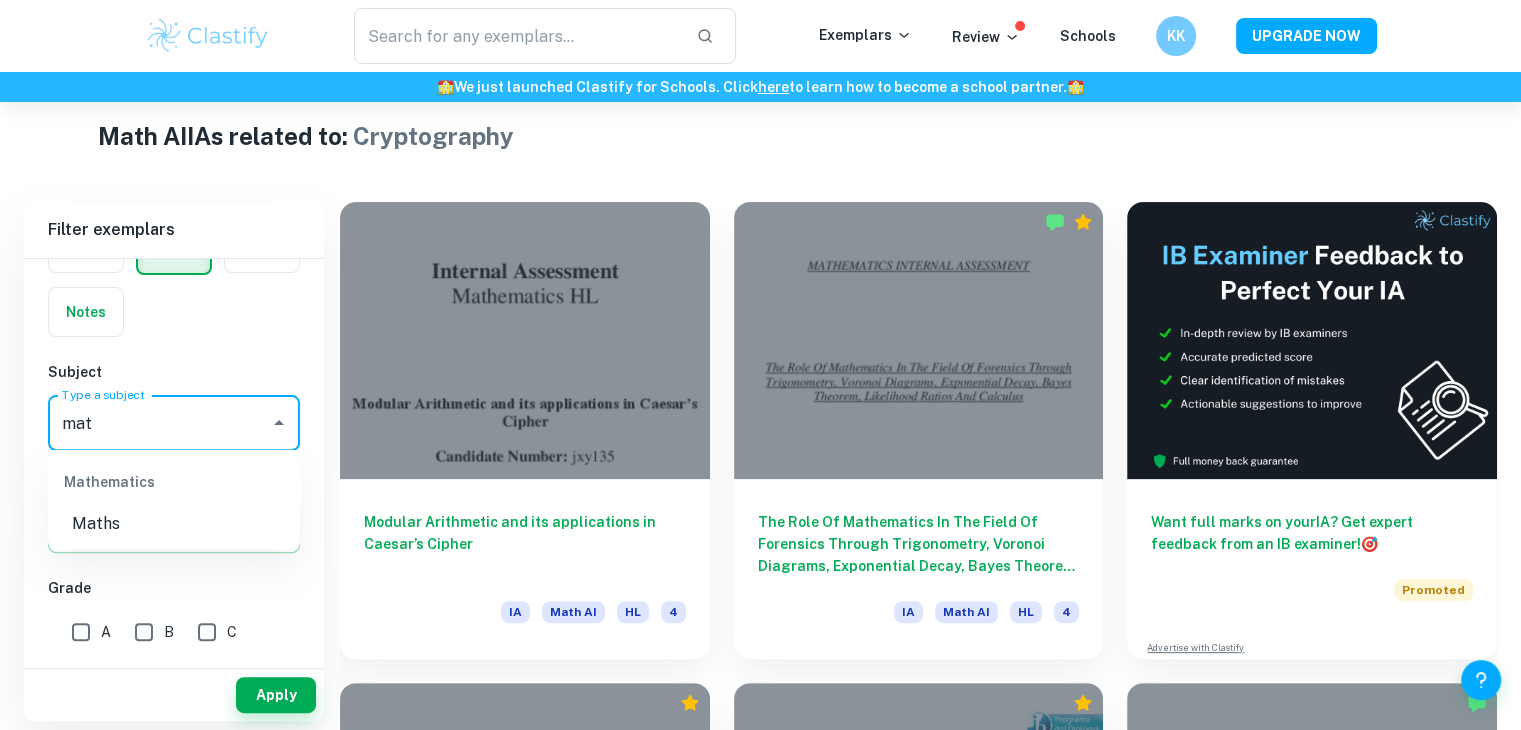 click on "Maths" at bounding box center [174, 524] 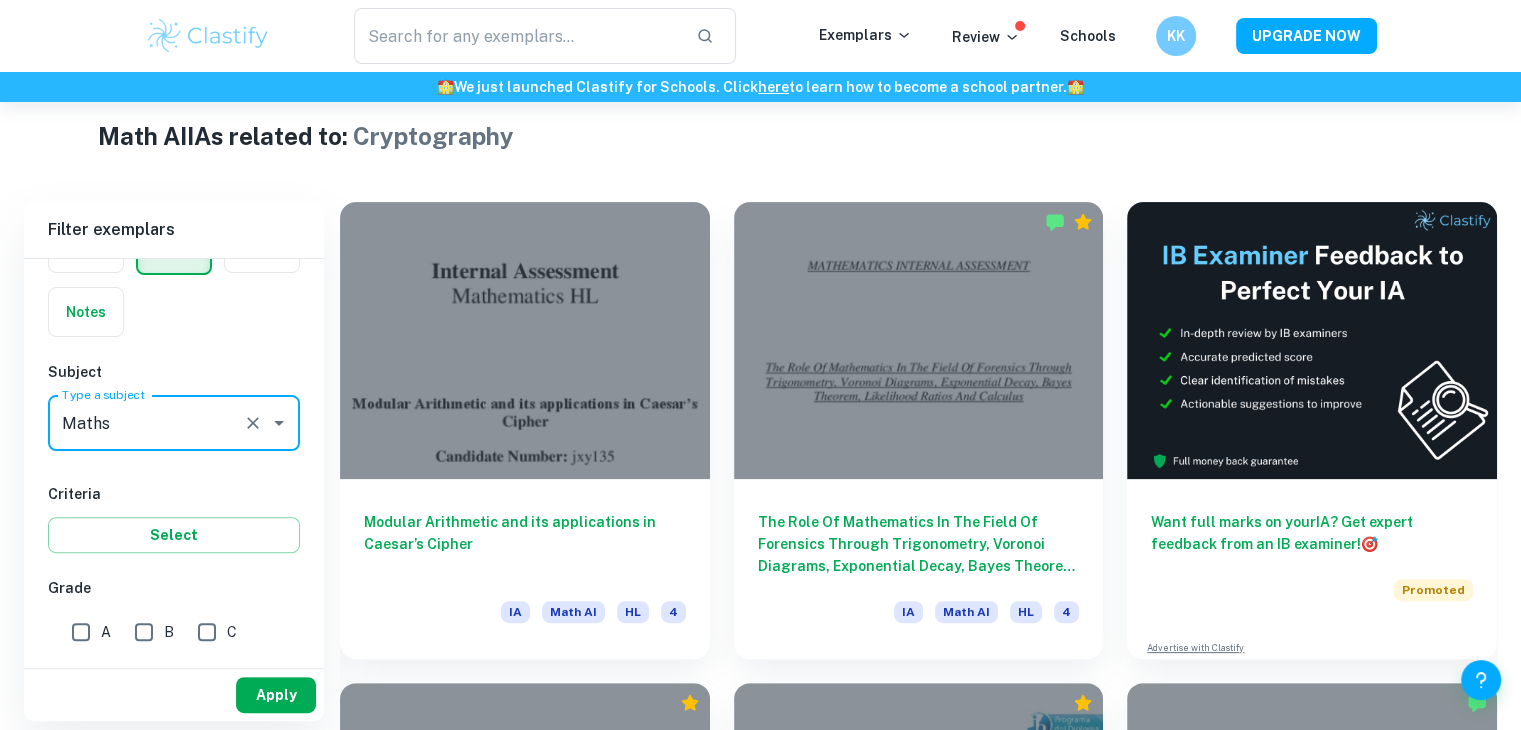 type on "Maths" 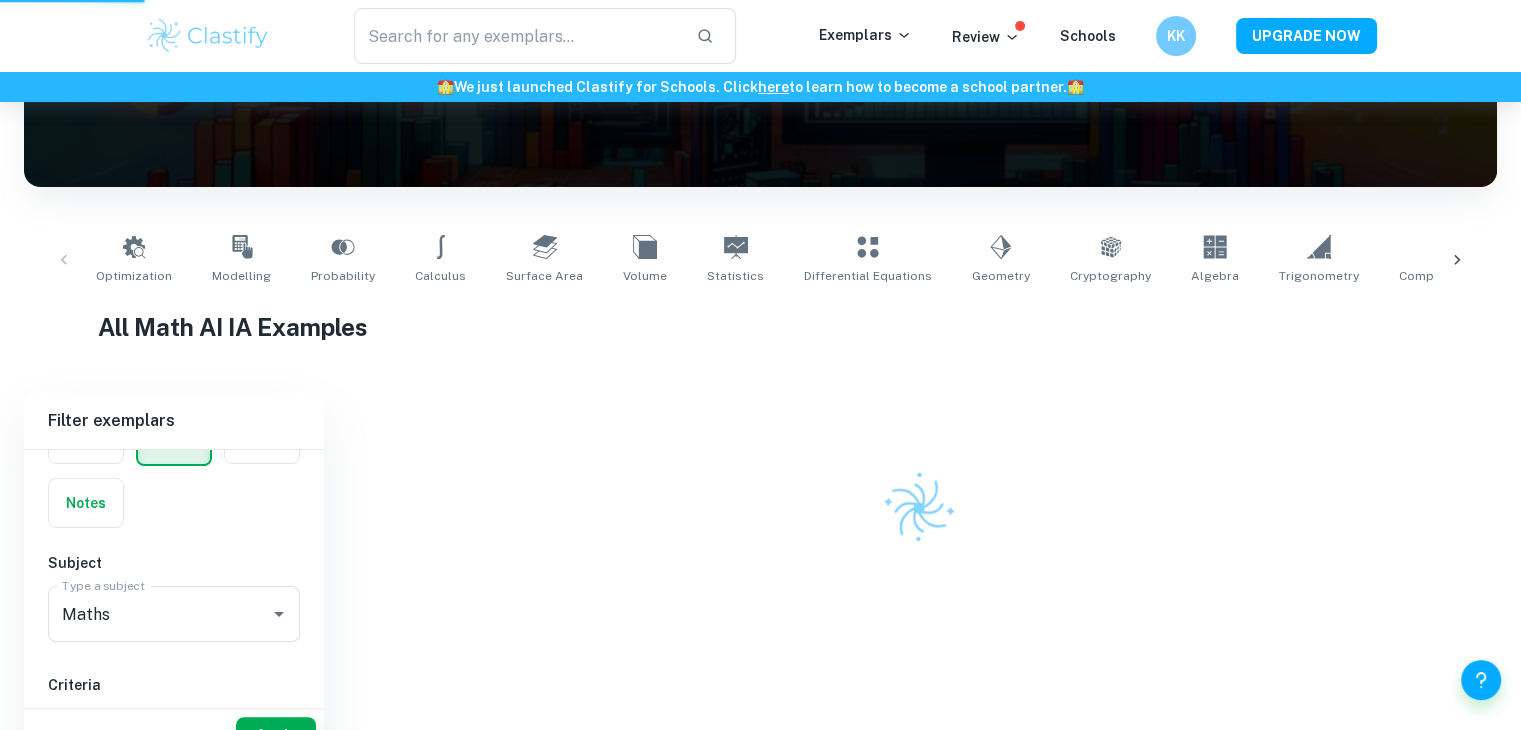 scroll, scrollTop: 244, scrollLeft: 0, axis: vertical 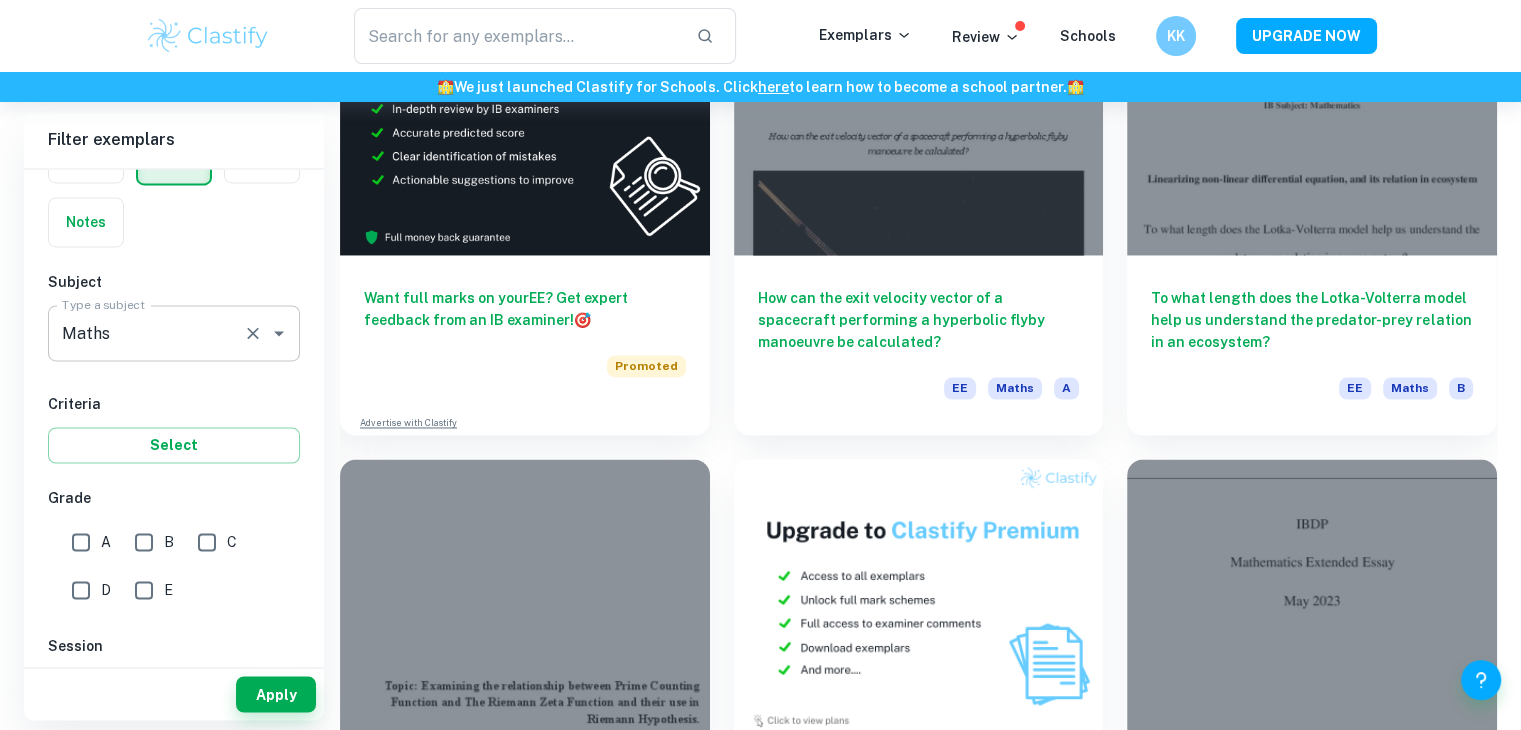 click at bounding box center (253, 333) 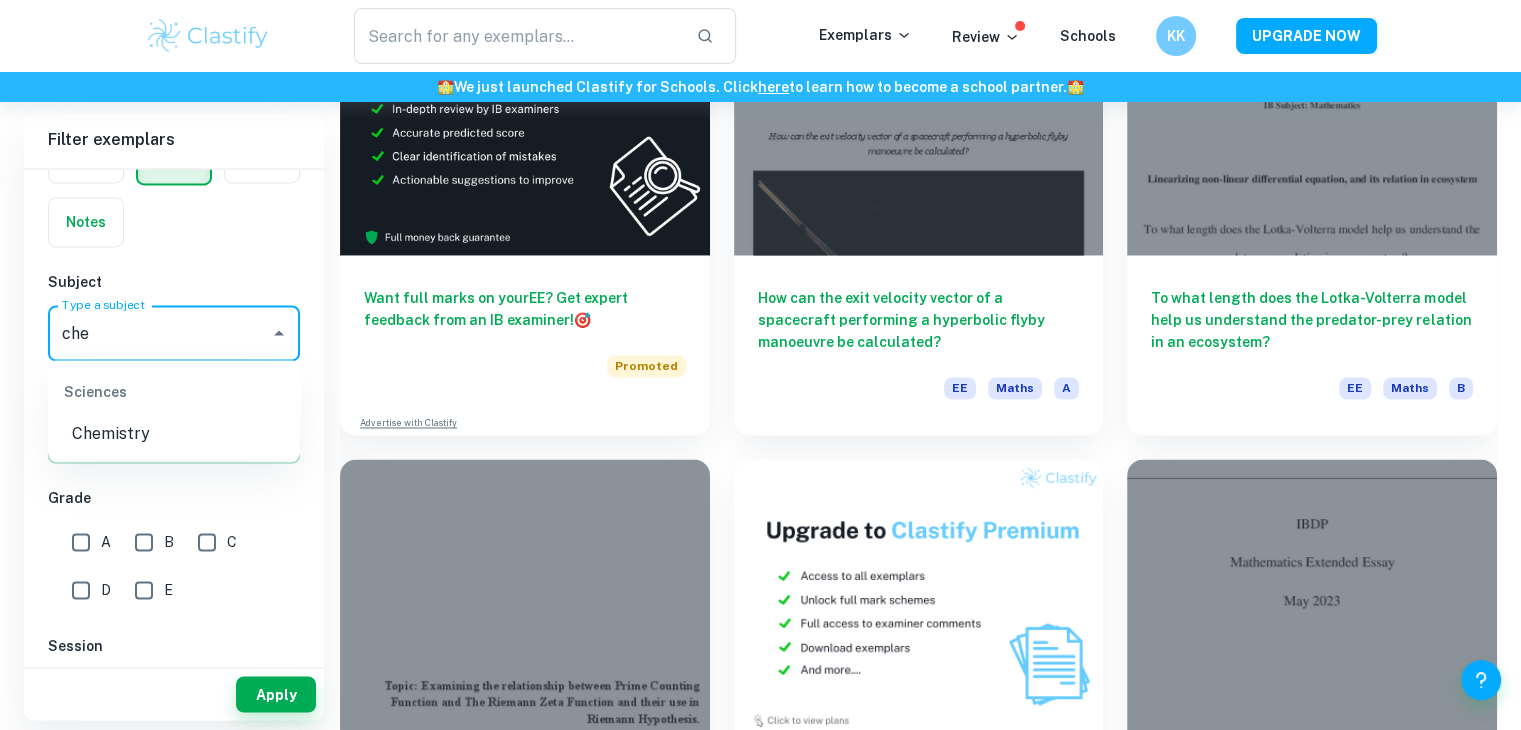 click on "Chemistry" at bounding box center [174, 434] 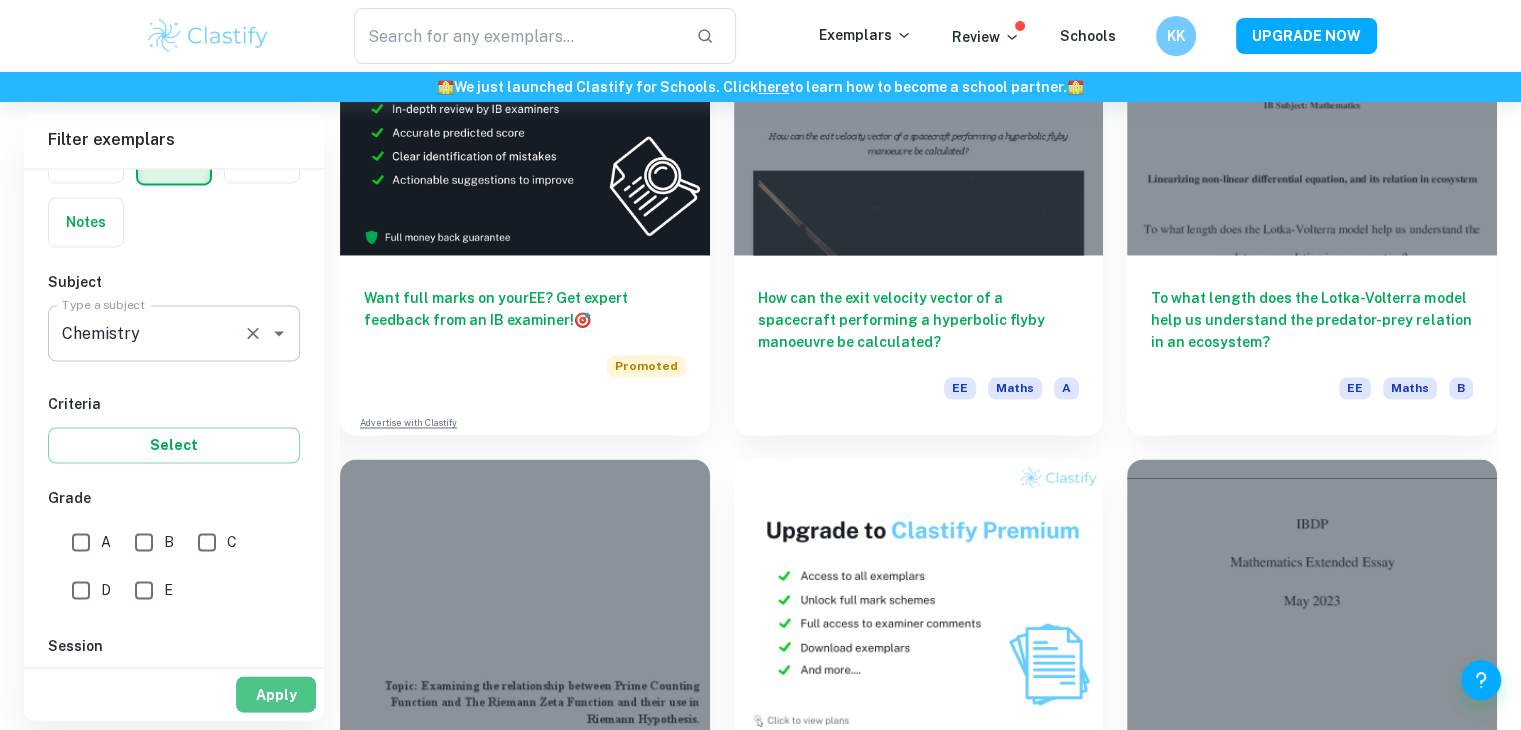 click on "Apply" at bounding box center (276, 694) 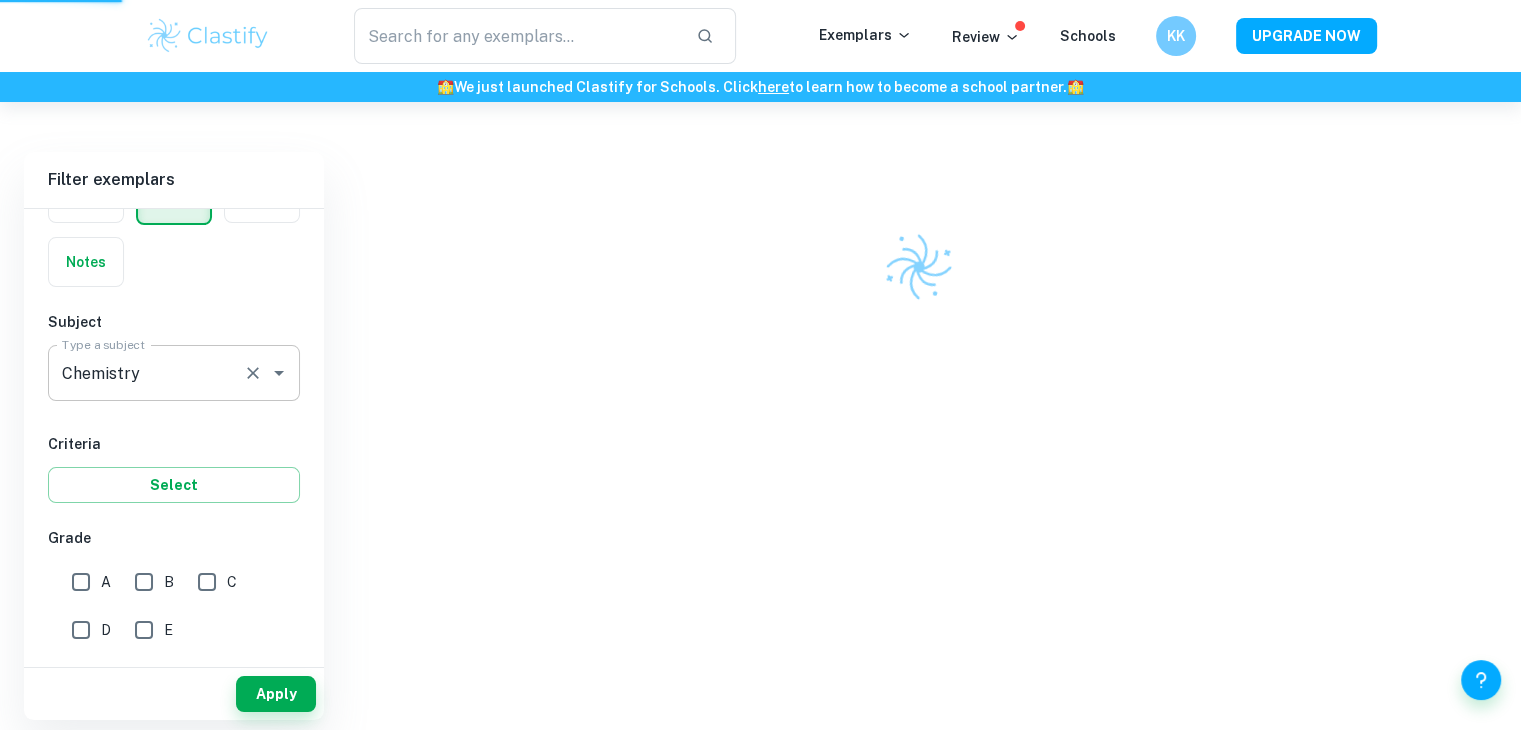 scroll, scrollTop: 102, scrollLeft: 0, axis: vertical 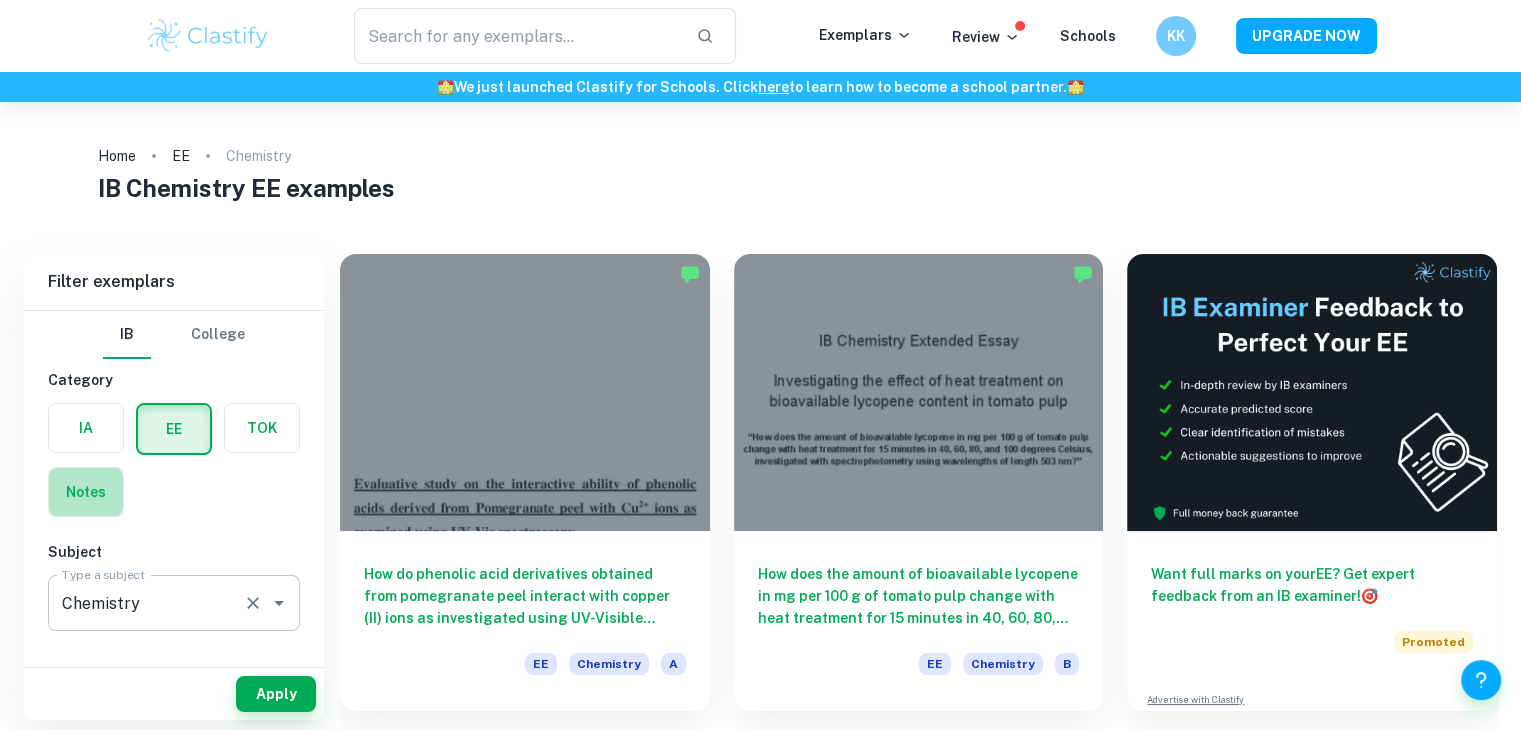 click at bounding box center (86, 492) 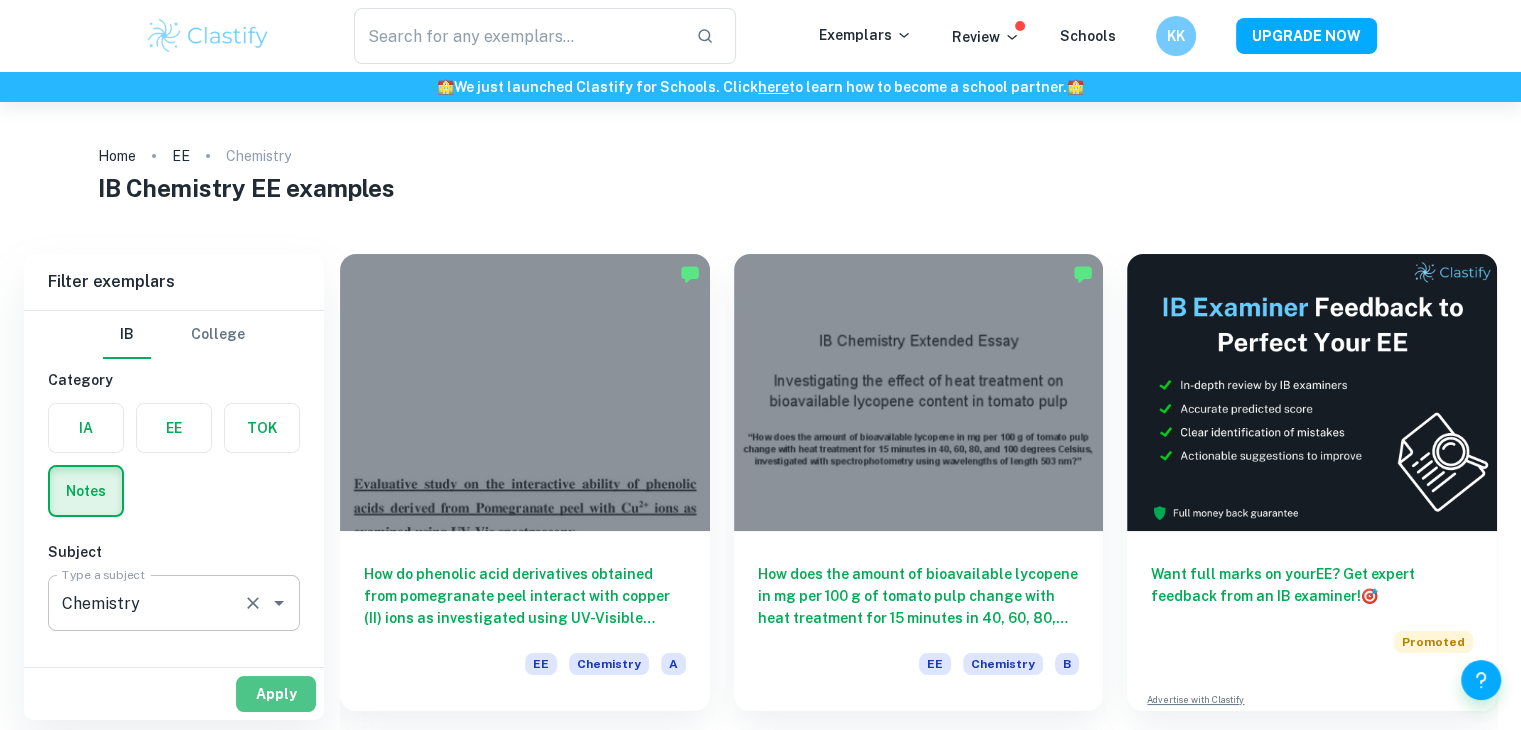 click on "Apply" at bounding box center (276, 694) 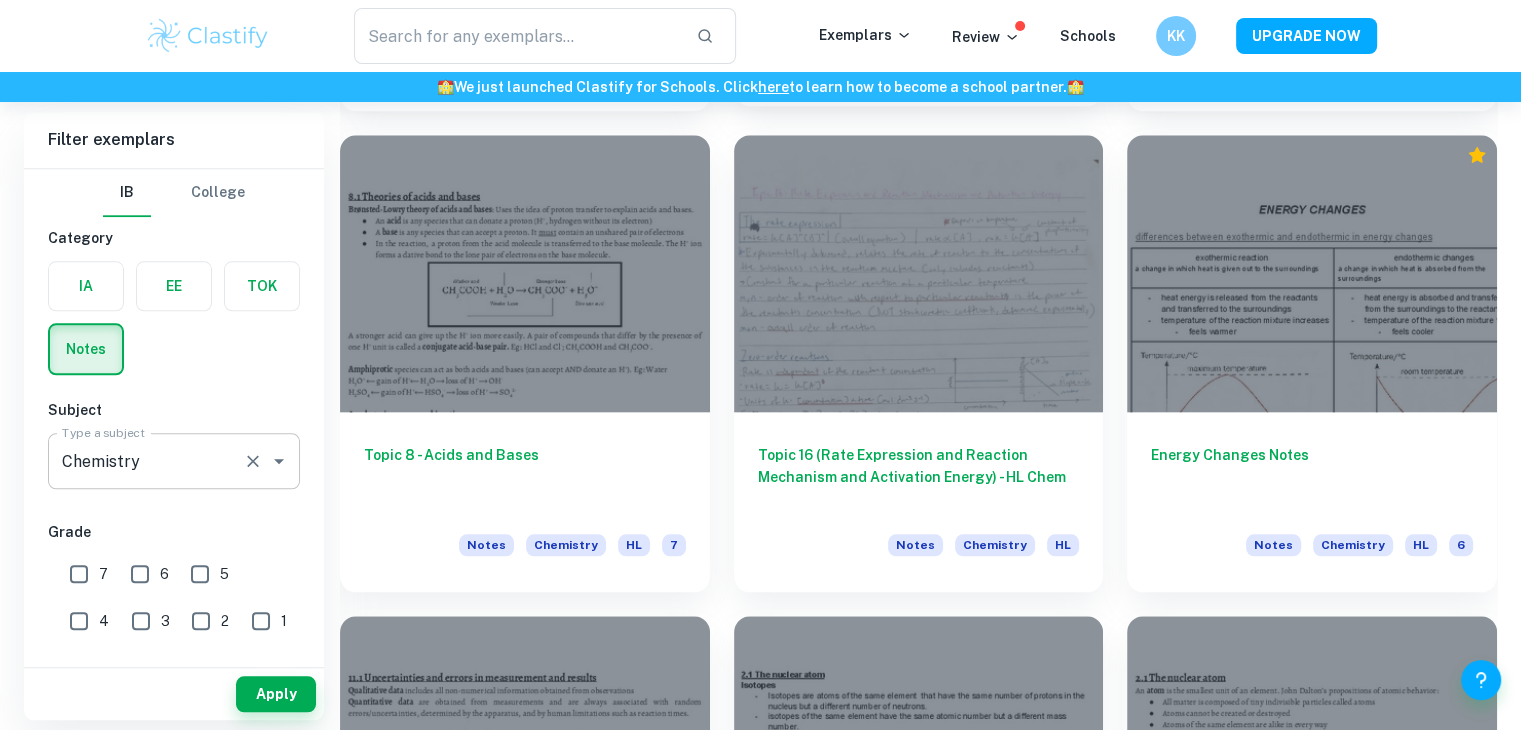 scroll, scrollTop: 2050, scrollLeft: 0, axis: vertical 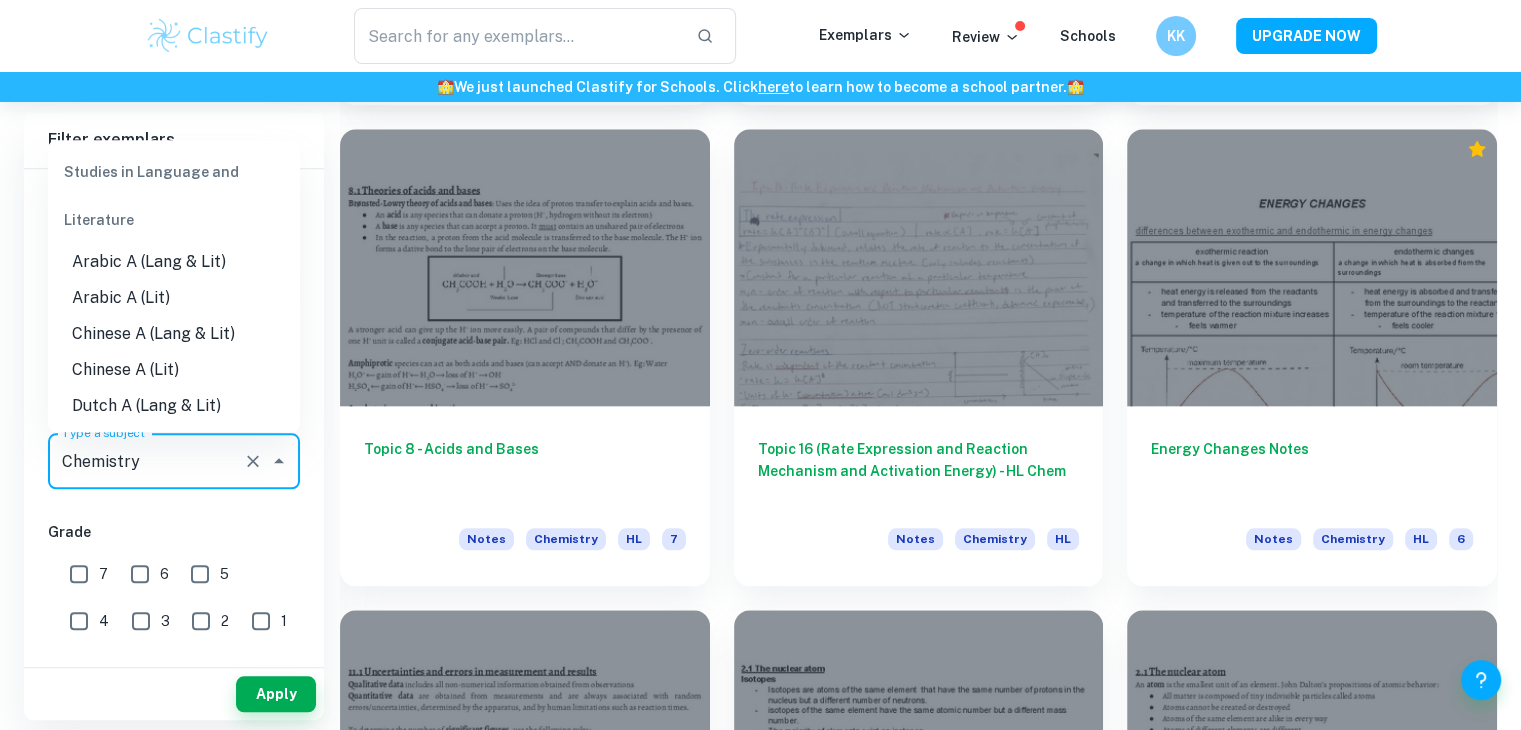 click on "Chemistry" at bounding box center (146, 461) 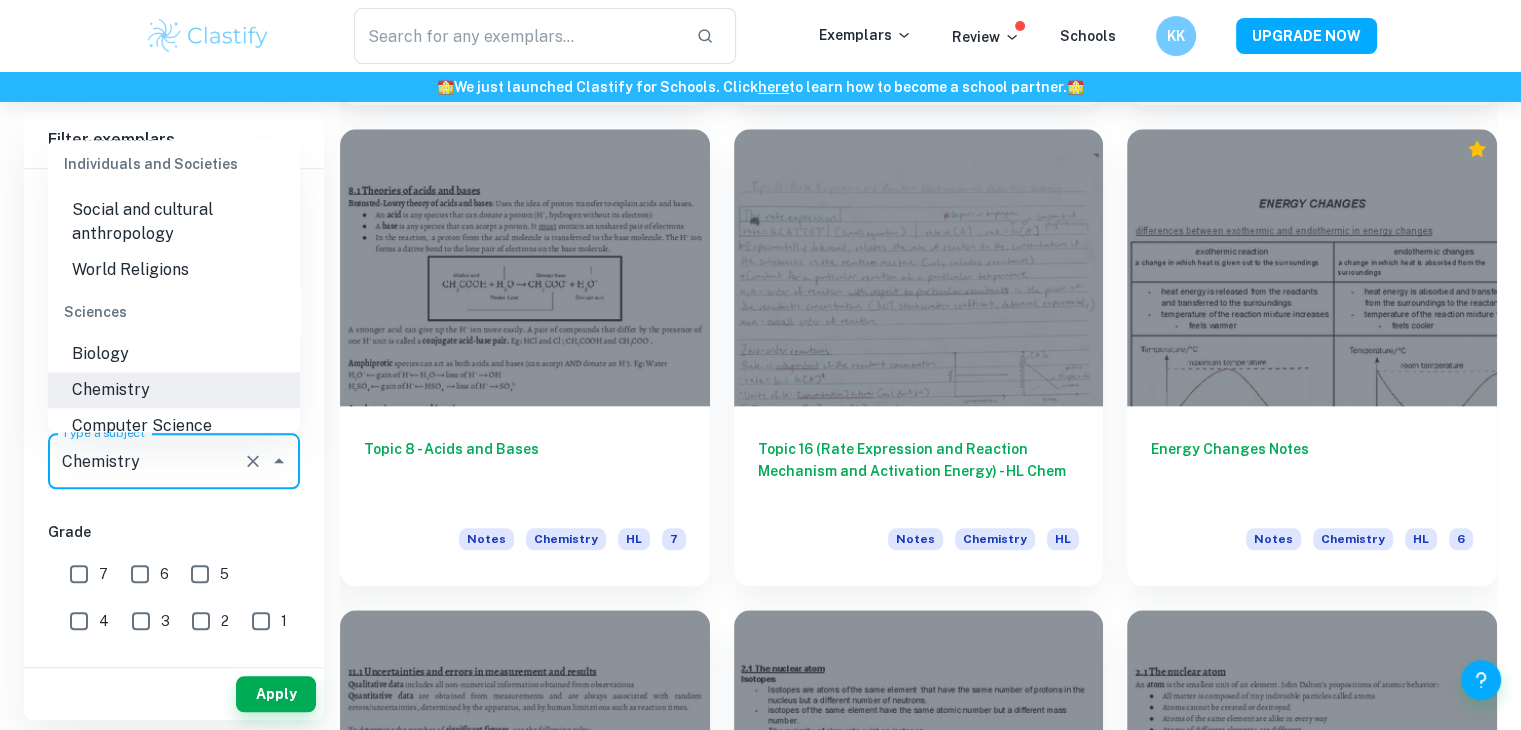 click on "Chemistry" at bounding box center (146, 461) 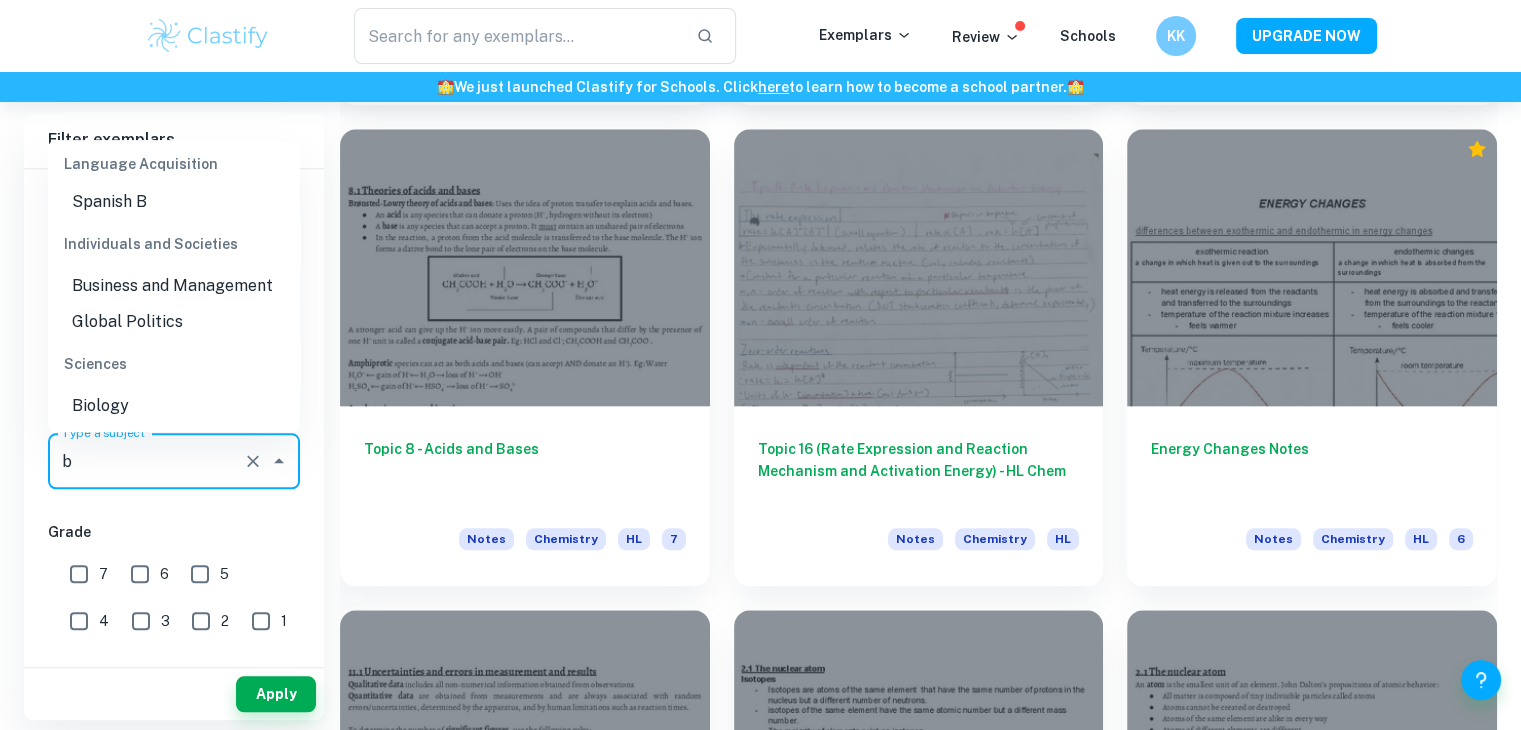 scroll, scrollTop: 0, scrollLeft: 0, axis: both 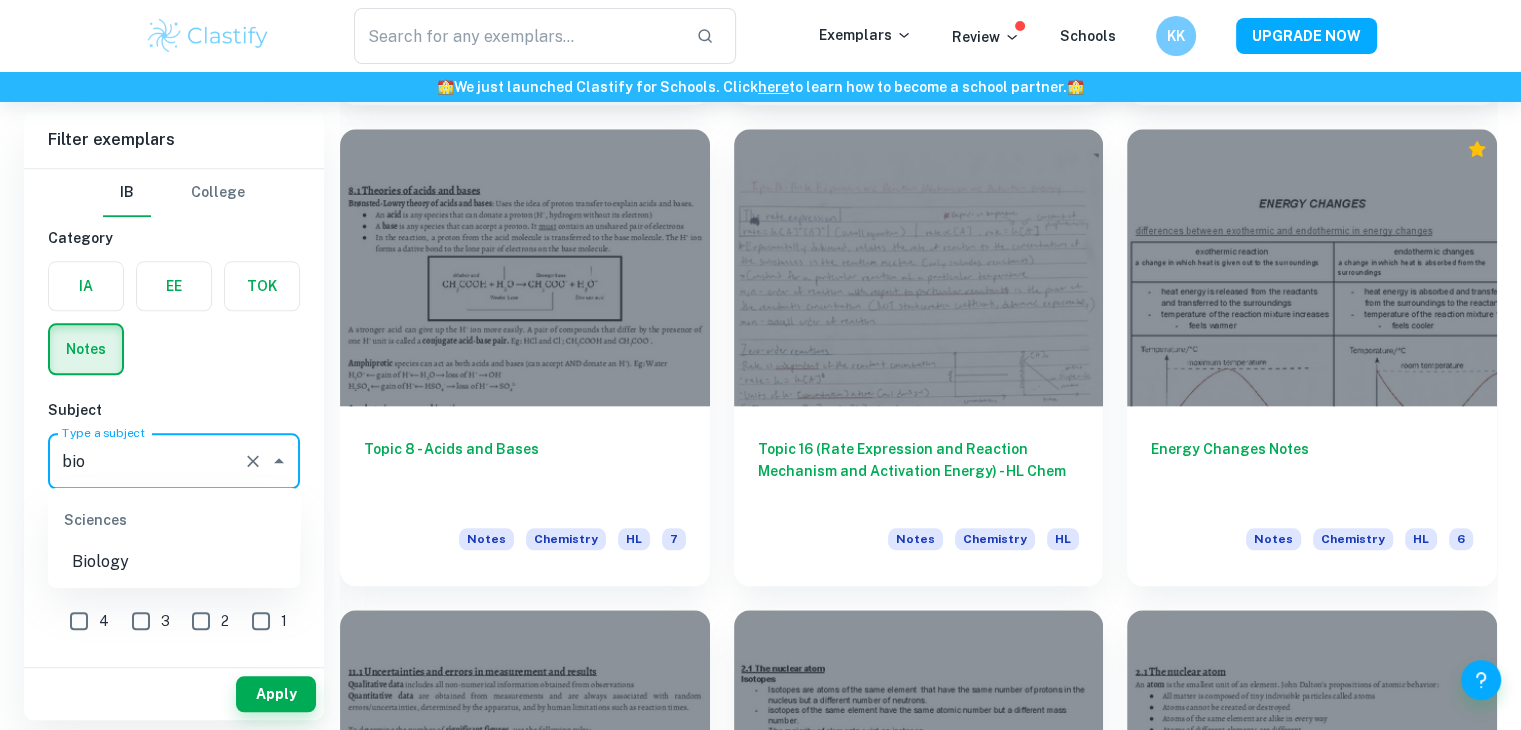 click on "Biology" at bounding box center (174, 562) 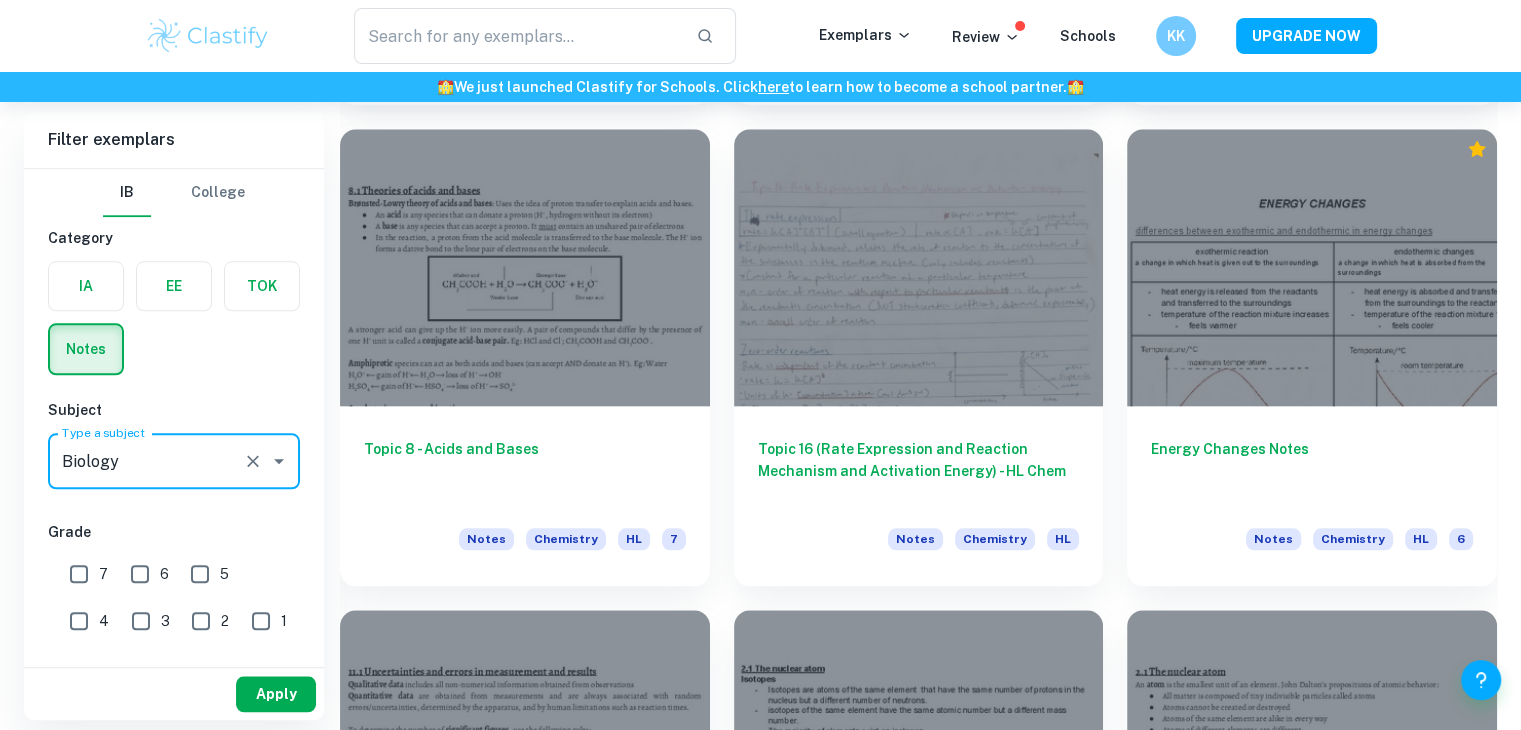 type on "Biology" 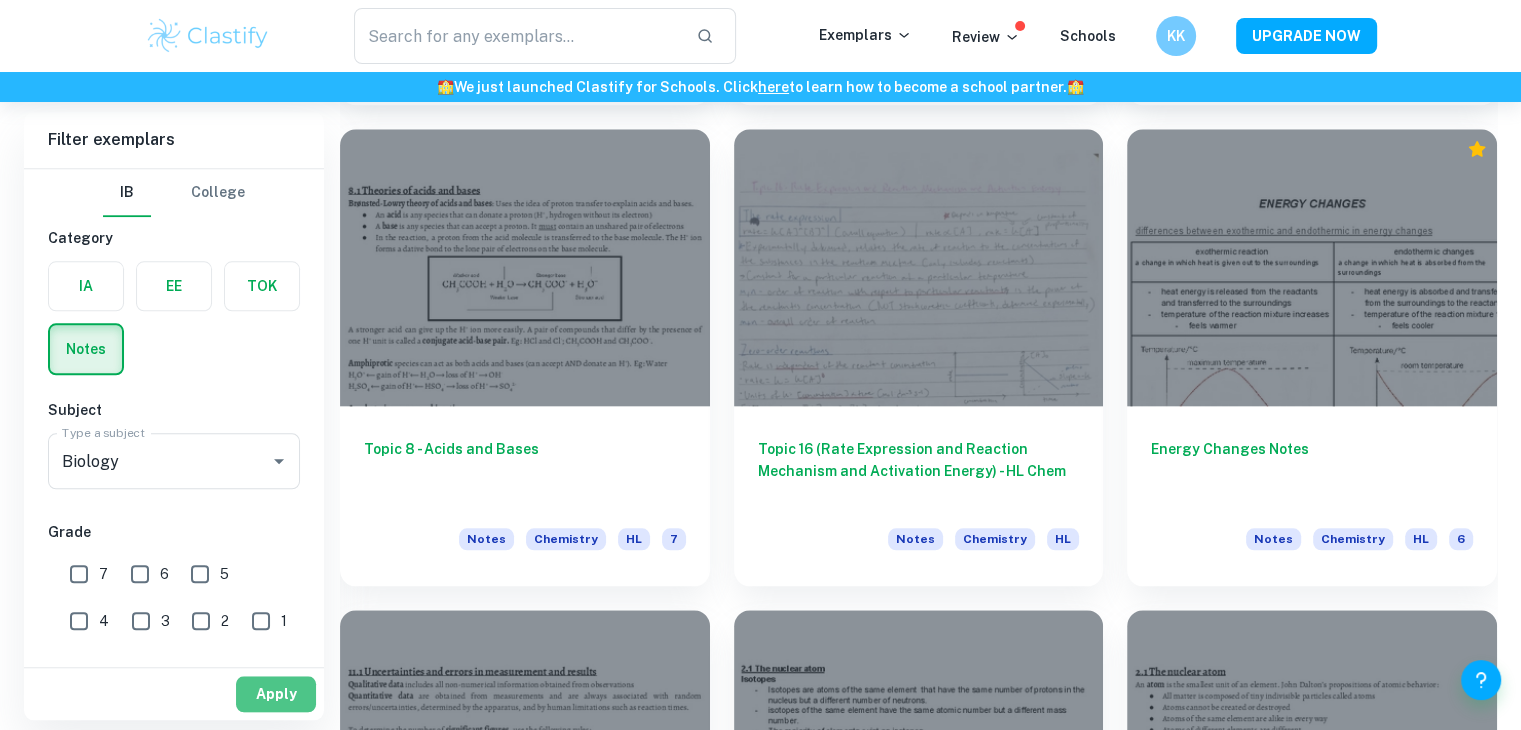click on "Apply" at bounding box center [276, 694] 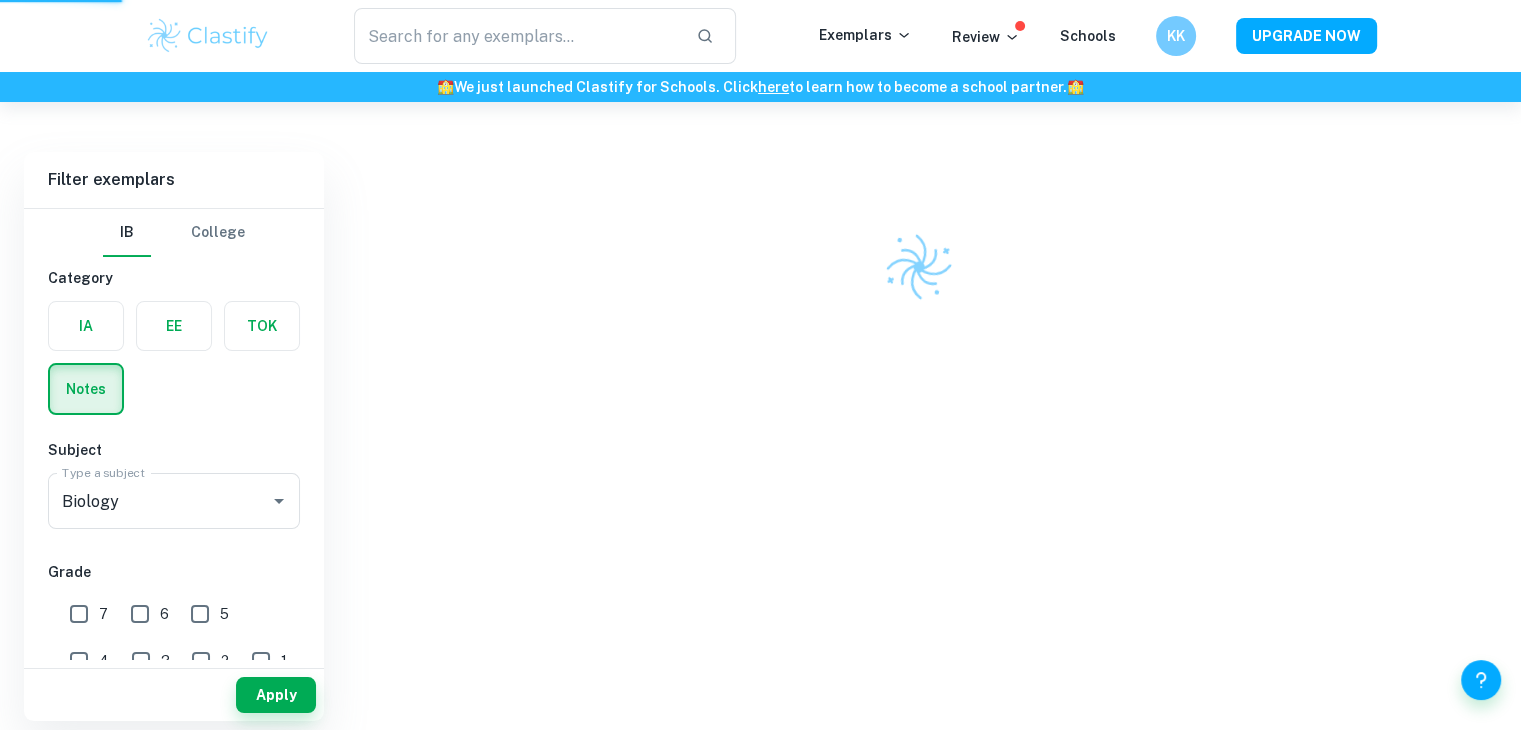 scroll, scrollTop: 102, scrollLeft: 0, axis: vertical 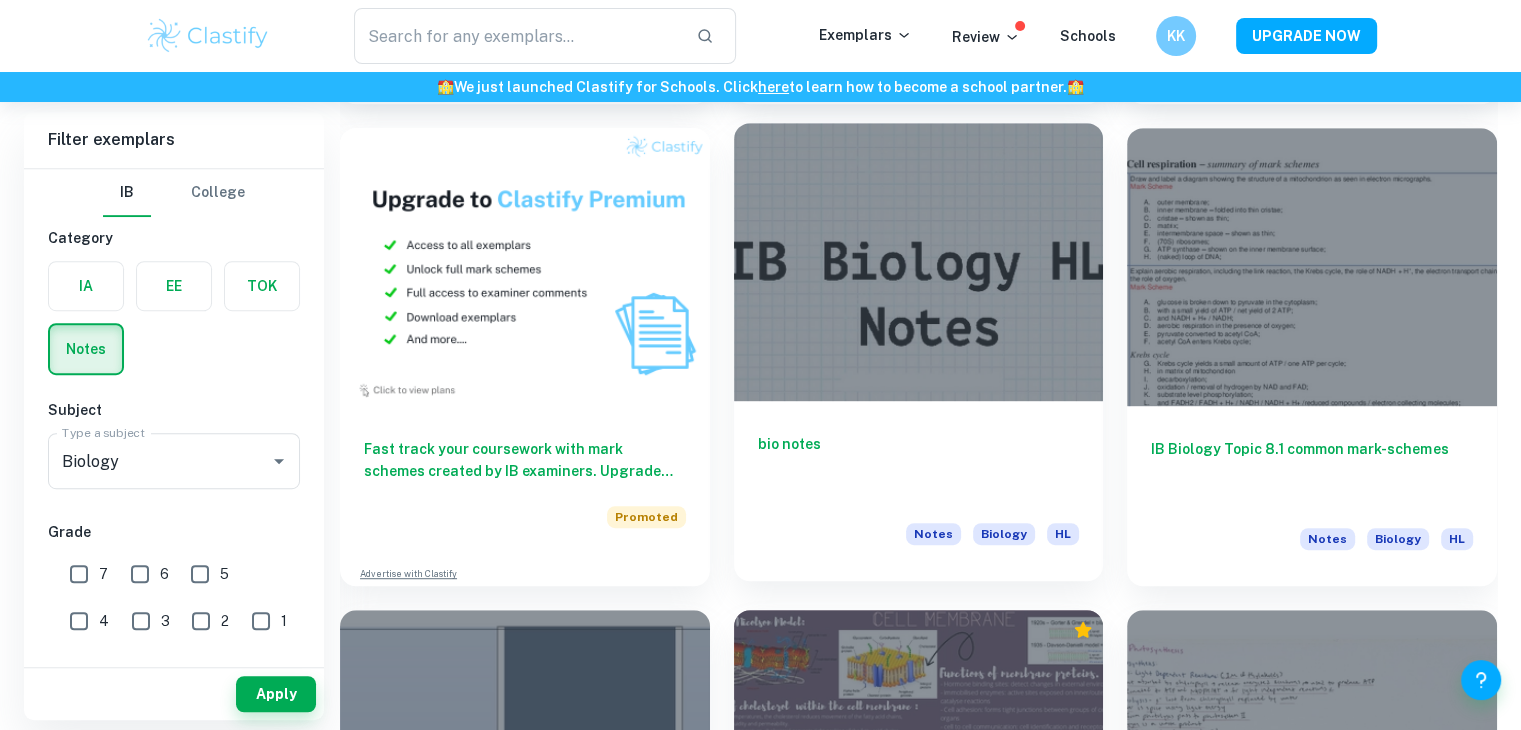 click at bounding box center (919, 261) 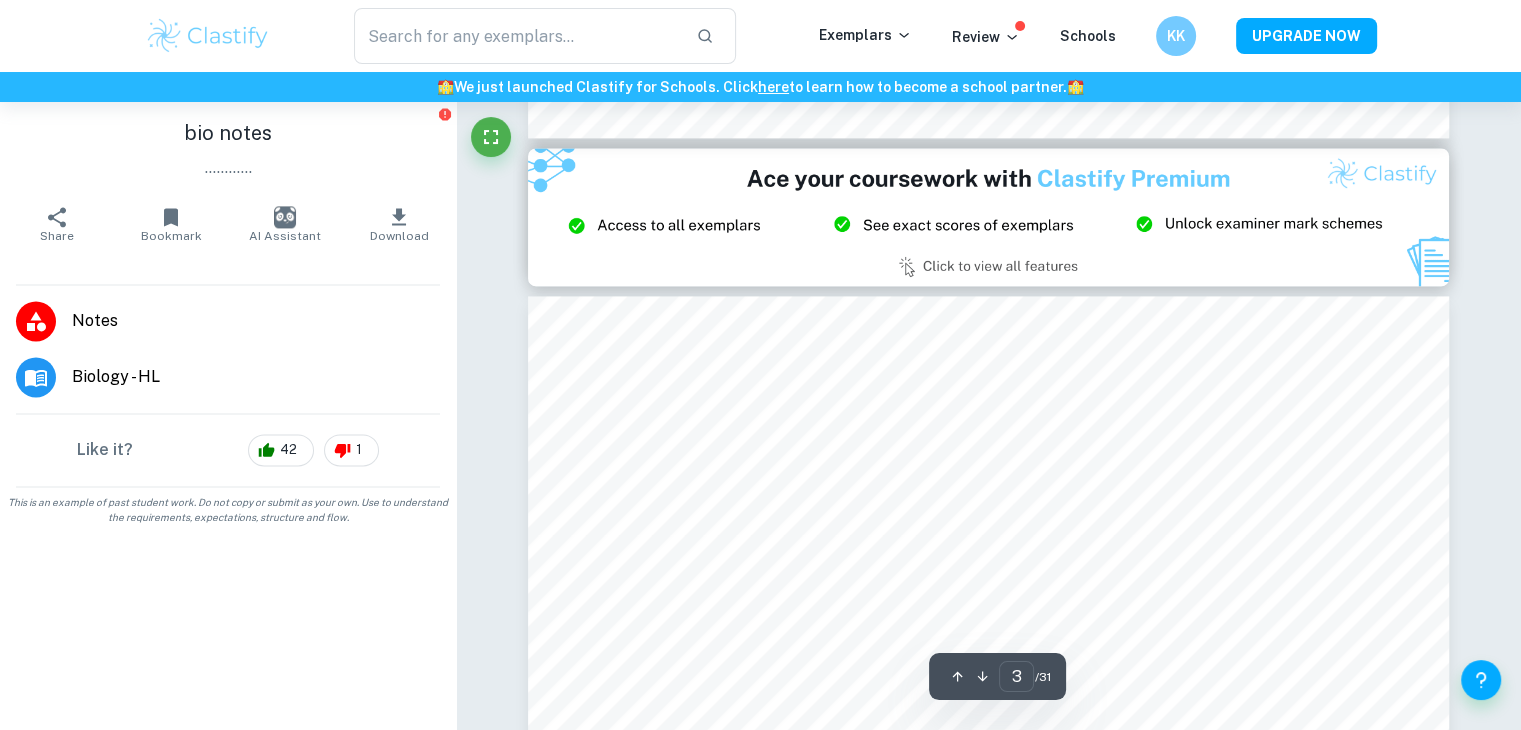 scroll, scrollTop: 2888, scrollLeft: 0, axis: vertical 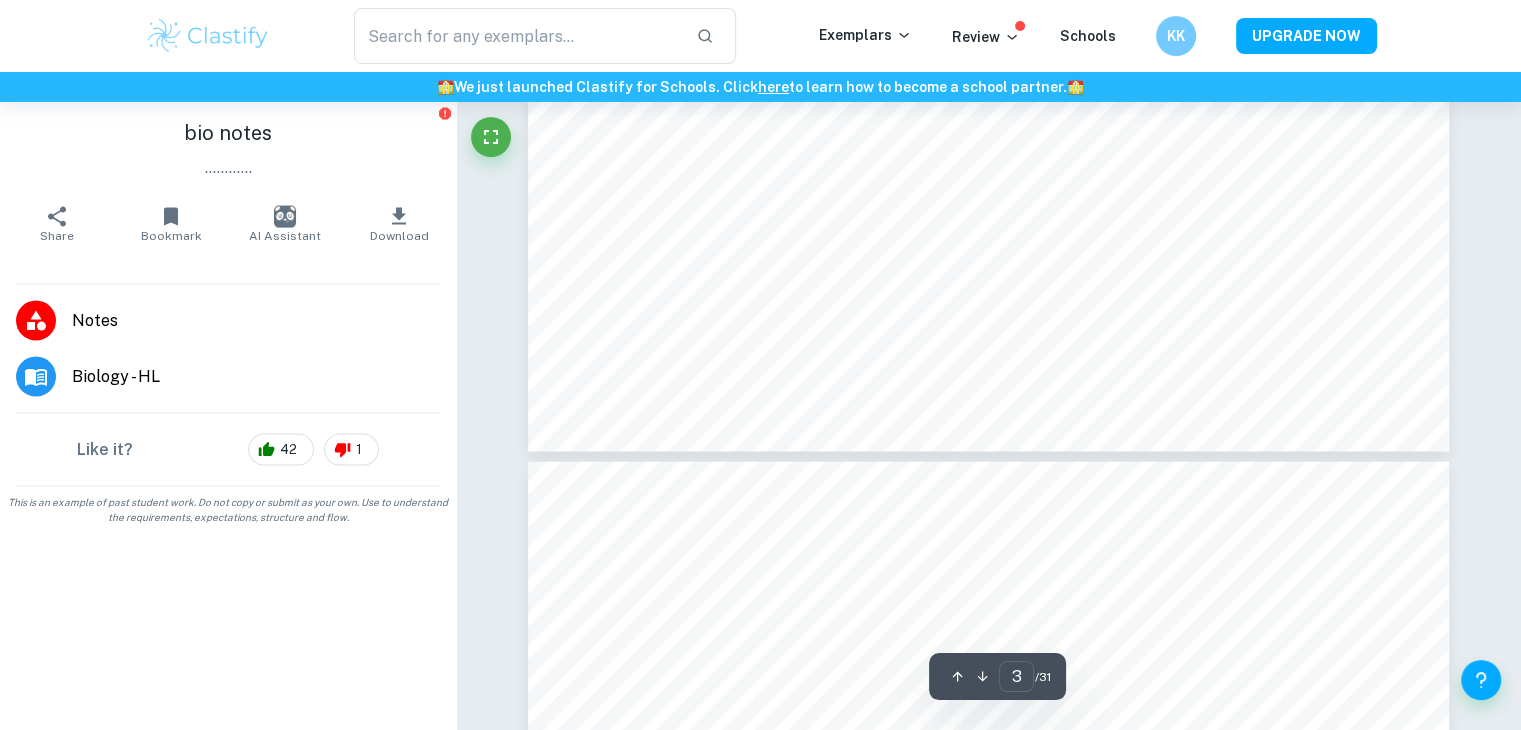 type on "4" 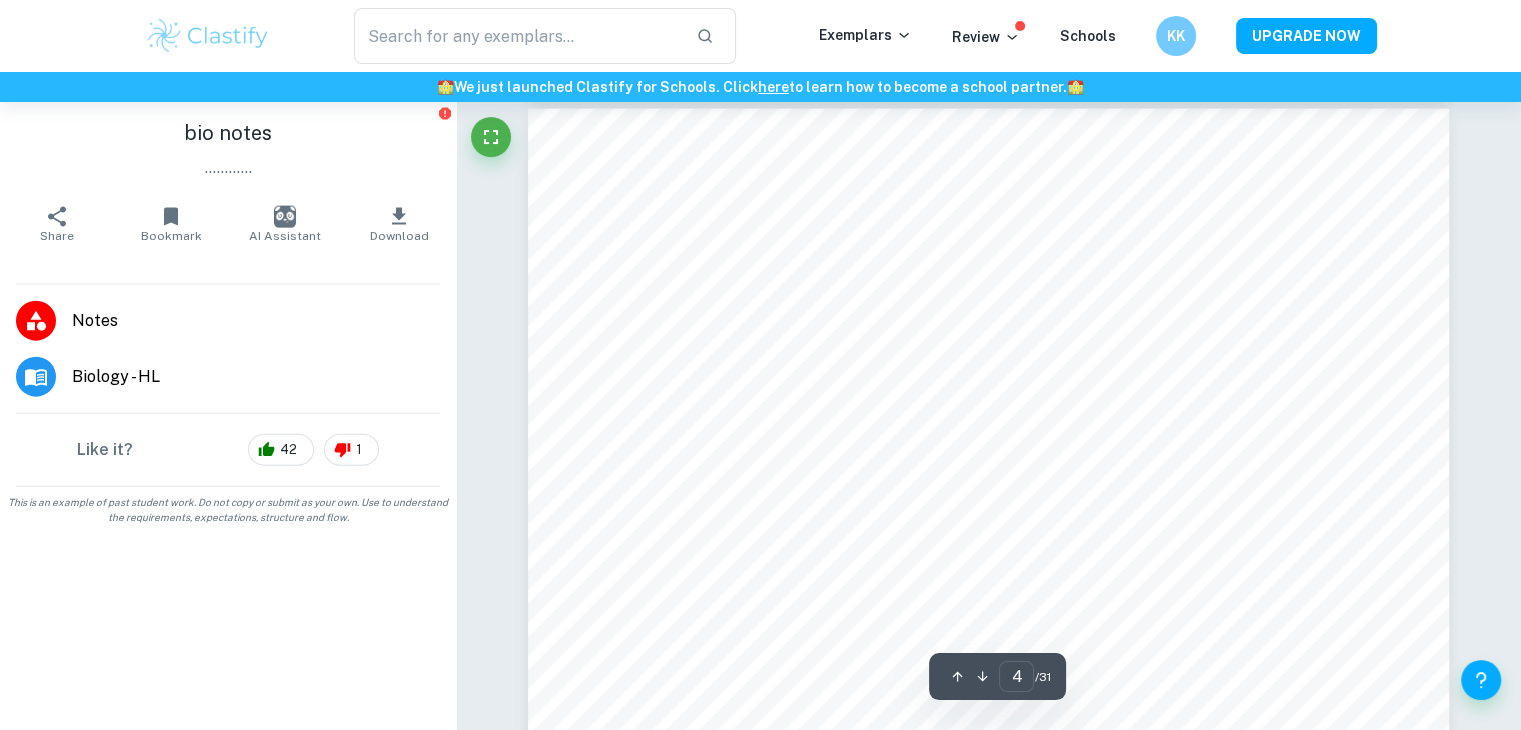scroll, scrollTop: 4486, scrollLeft: 0, axis: vertical 